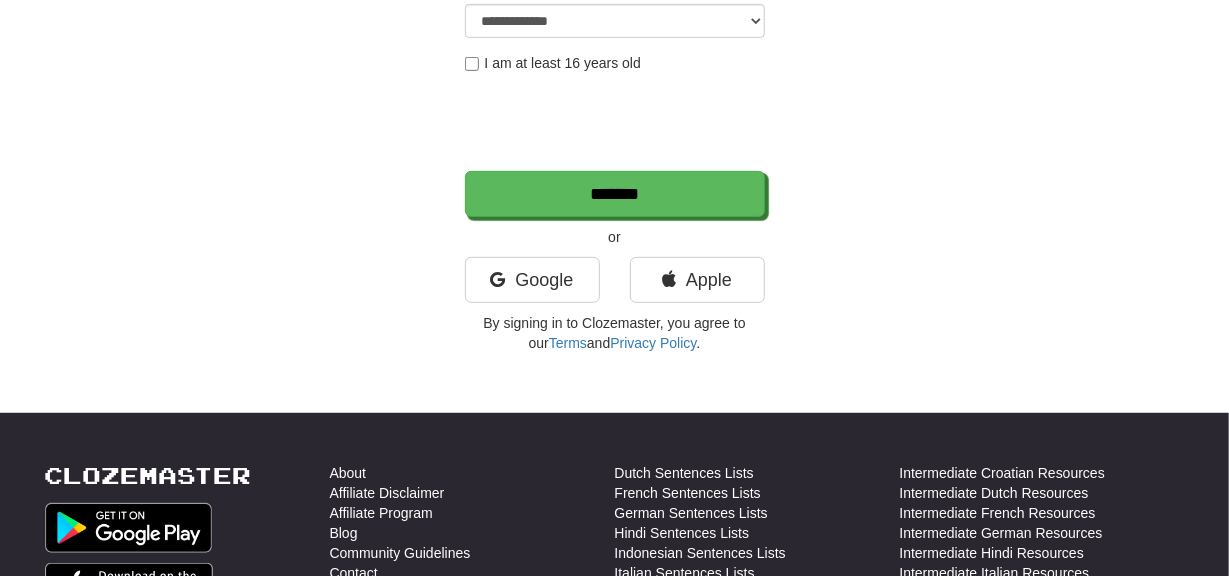 scroll, scrollTop: 0, scrollLeft: 0, axis: both 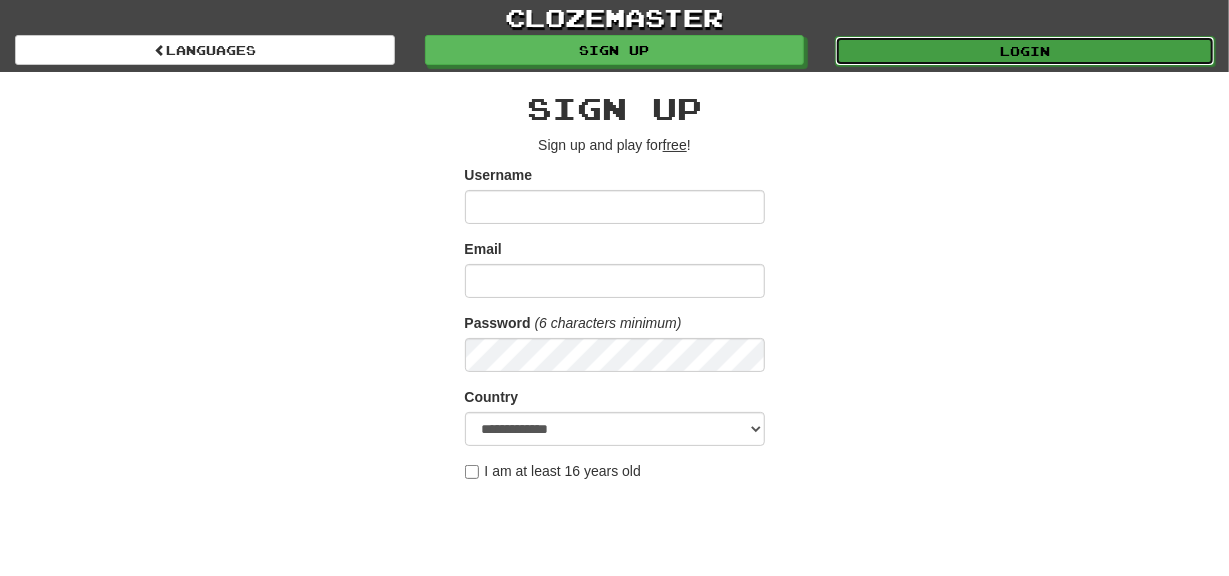 click on "Login" at bounding box center (1025, 51) 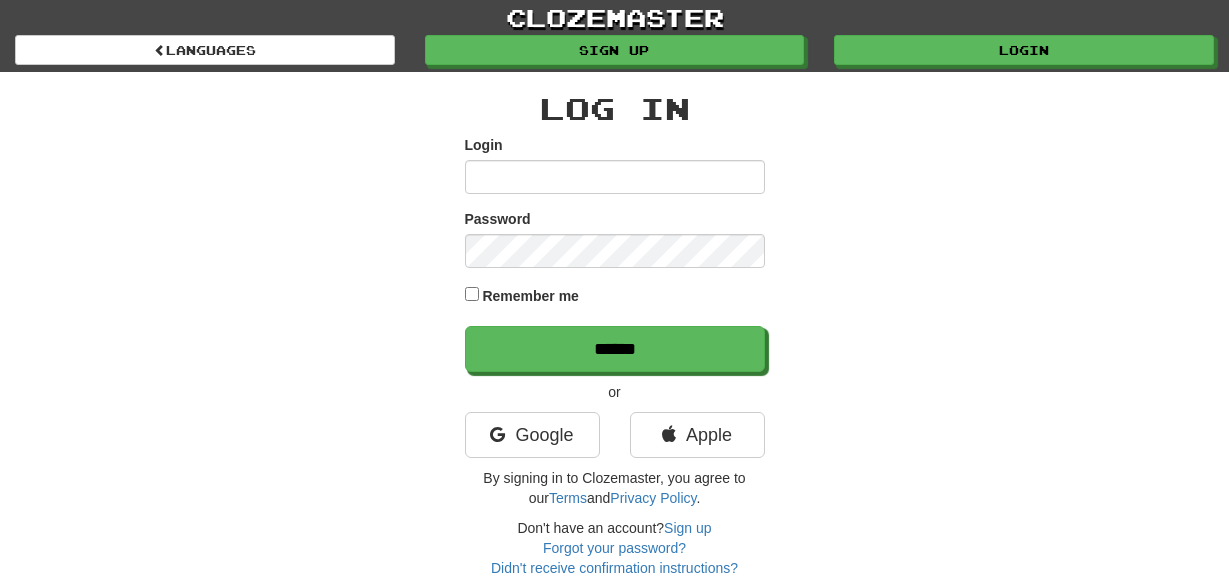 scroll, scrollTop: 0, scrollLeft: 0, axis: both 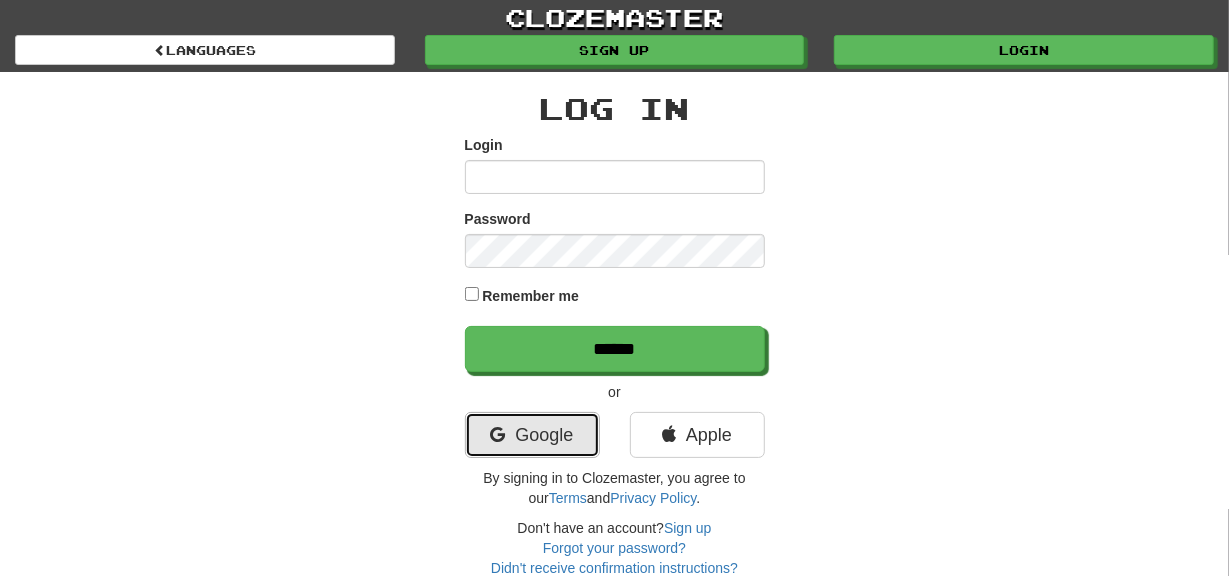 click on "Google" at bounding box center [532, 435] 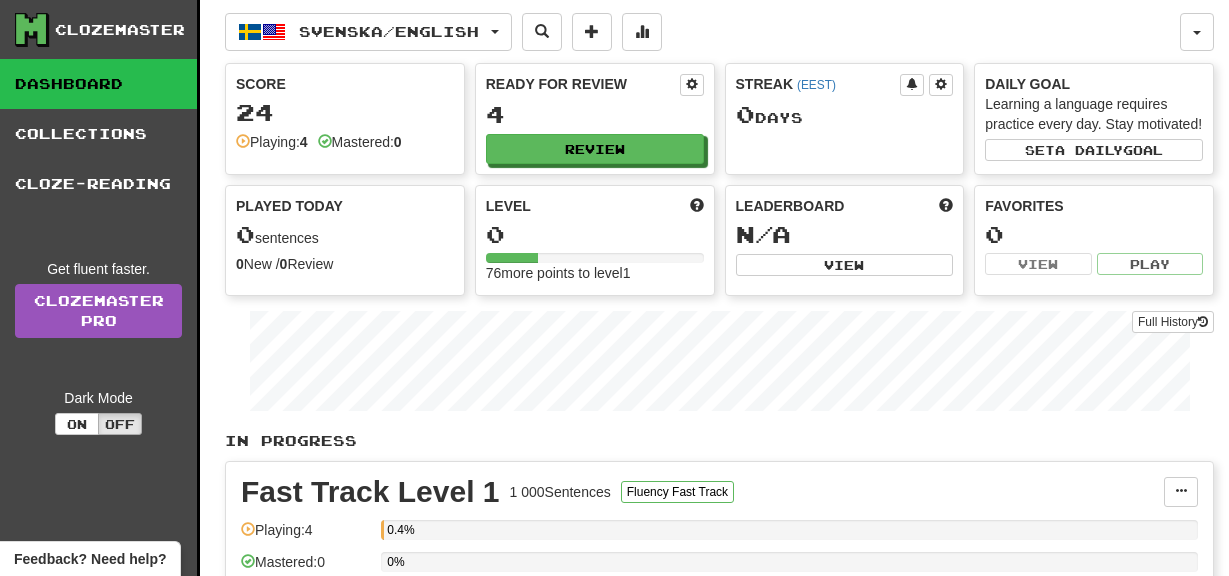 scroll, scrollTop: 0, scrollLeft: 0, axis: both 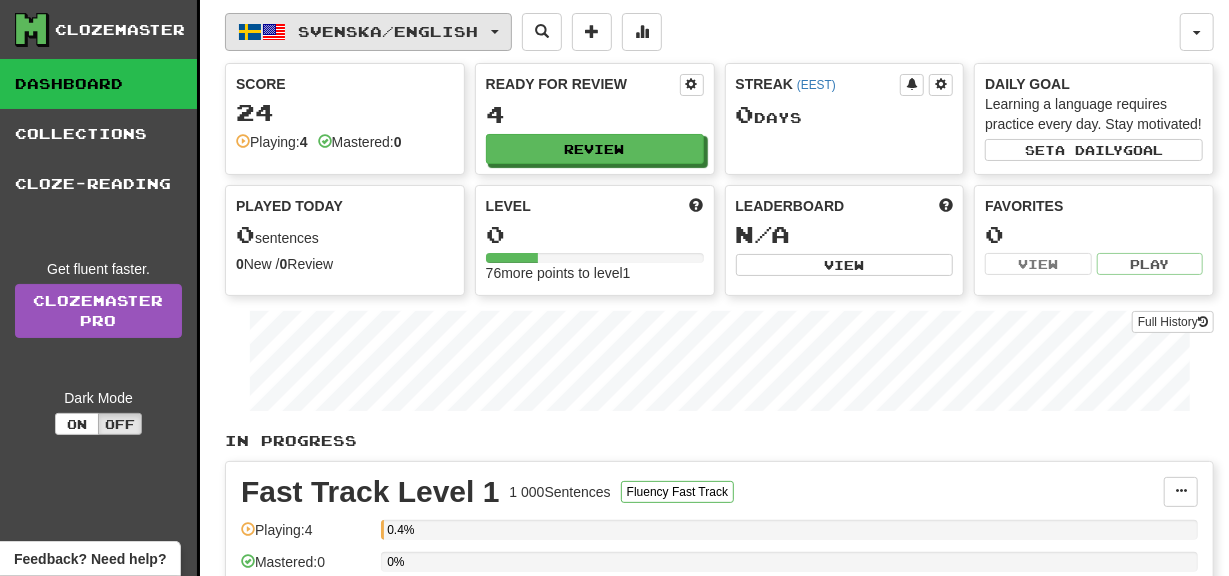 click at bounding box center (274, 32) 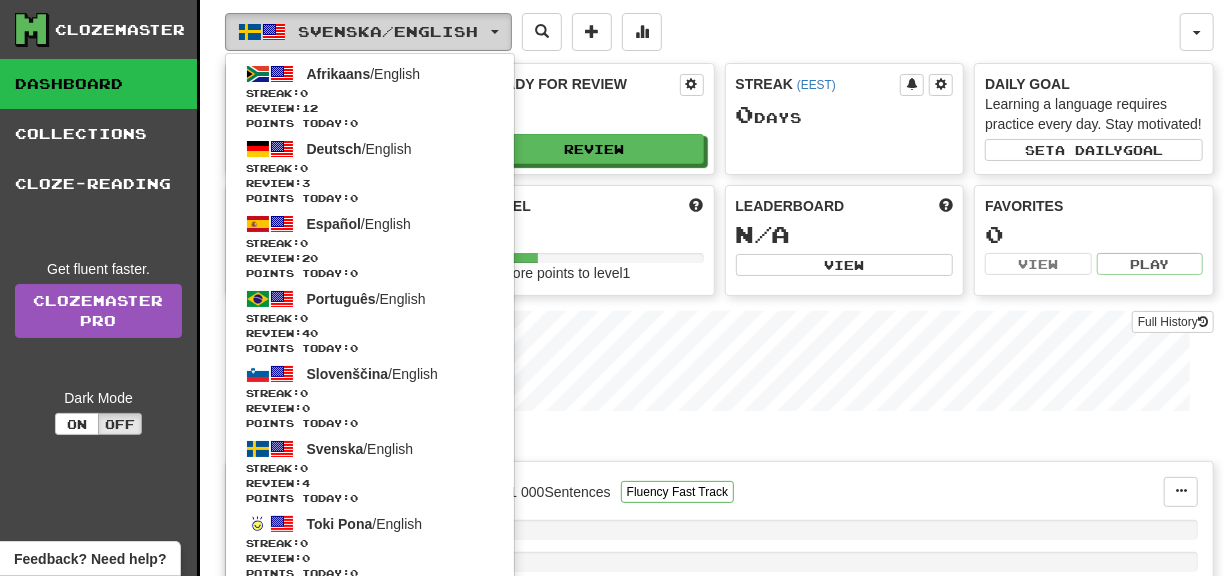 click on "Svenska  /  English" at bounding box center (368, 32) 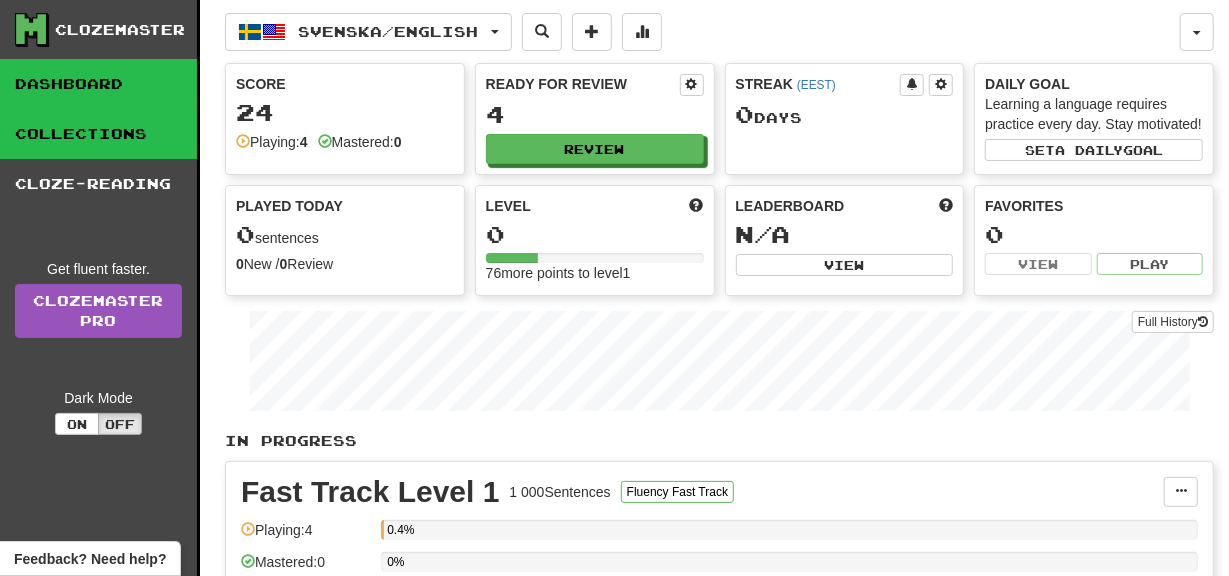 click on "Collections" at bounding box center [98, 134] 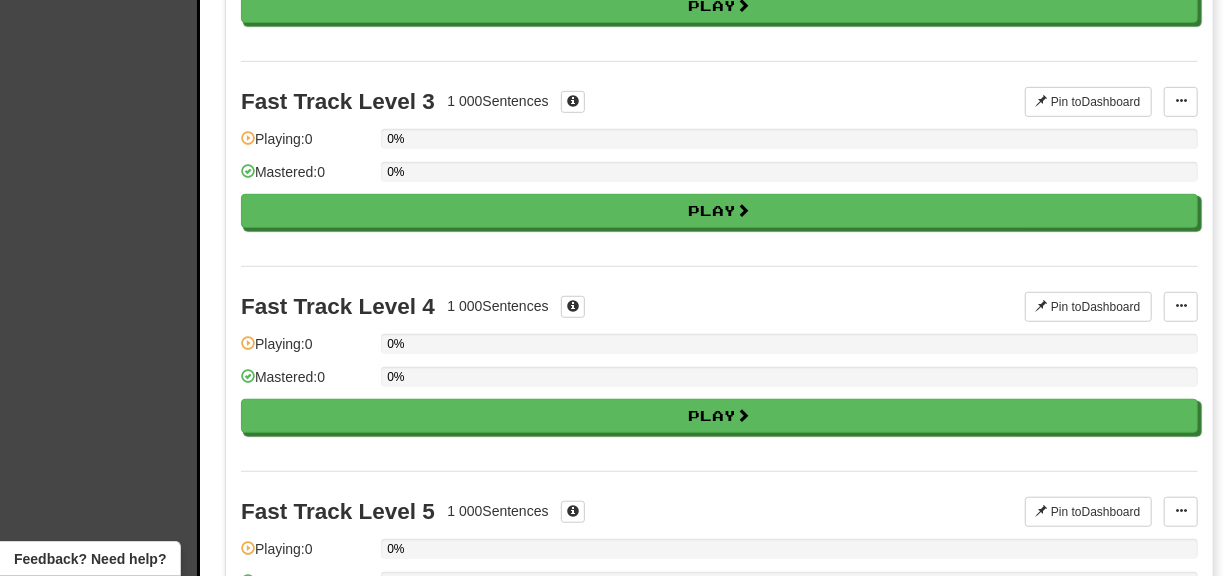 scroll, scrollTop: 0, scrollLeft: 0, axis: both 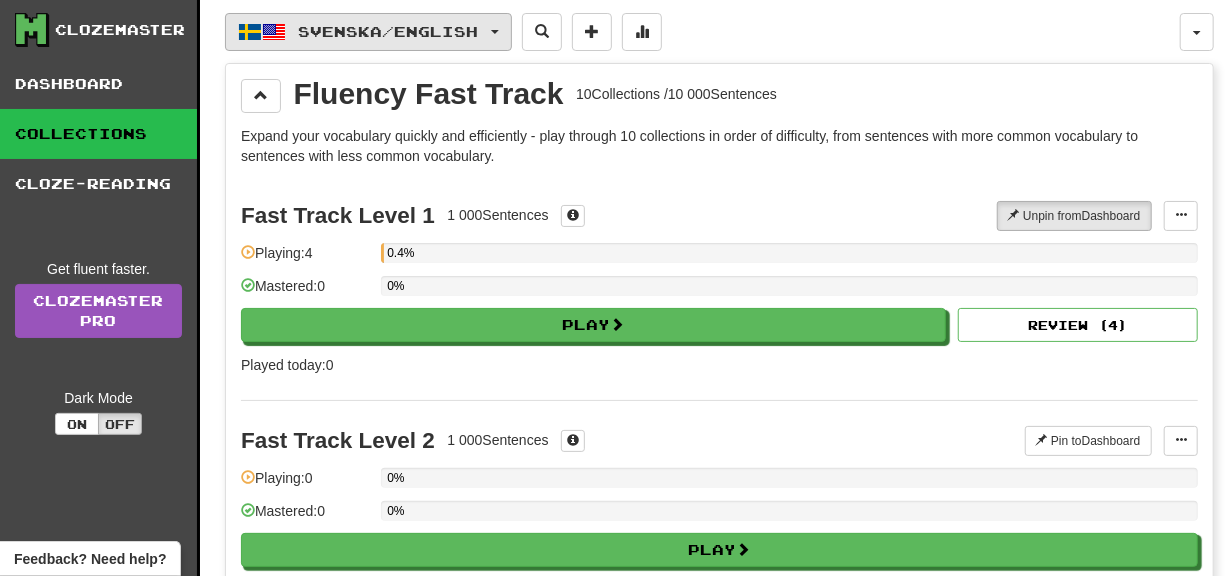 click on "Svenska  /  English" at bounding box center (368, 32) 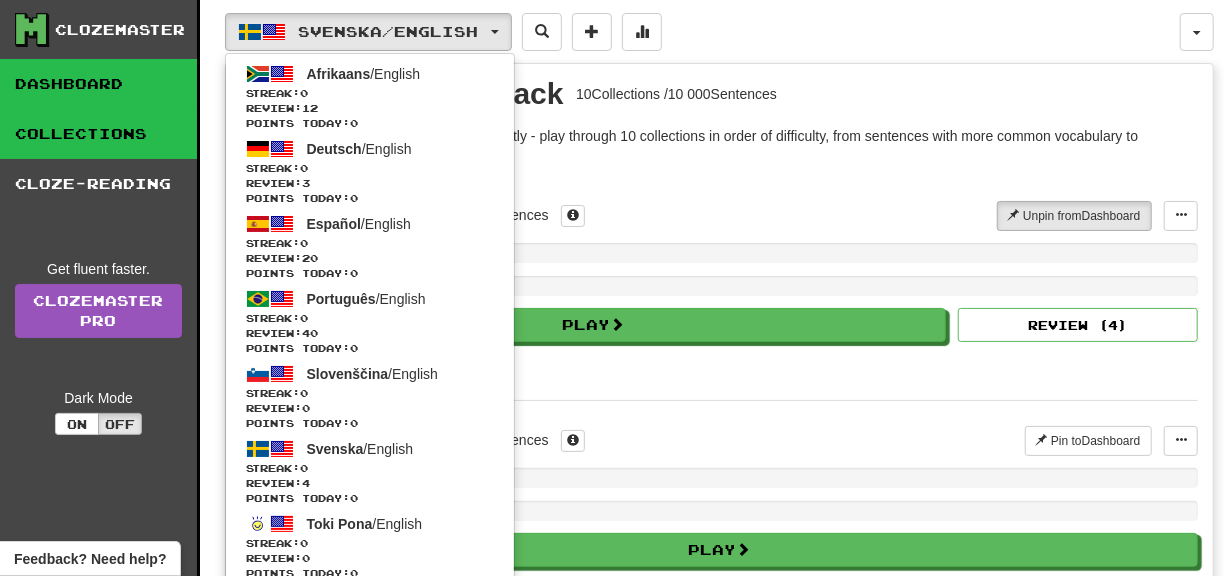 drag, startPoint x: 829, startPoint y: 41, endPoint x: 153, endPoint y: 89, distance: 677.702 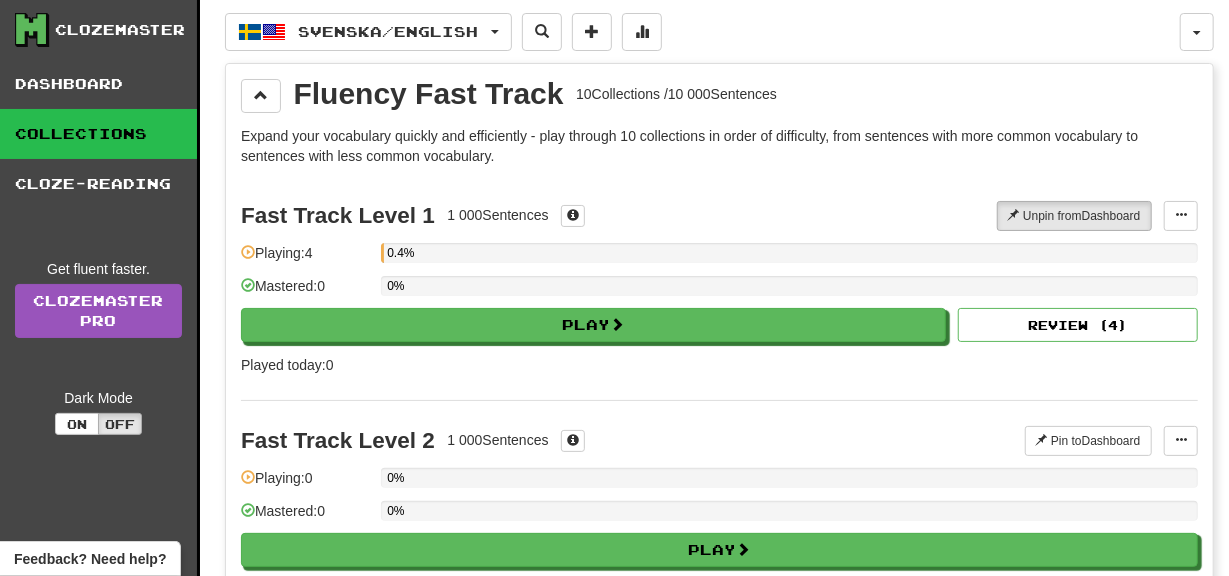 click on "Clozemaster" at bounding box center (120, 30) 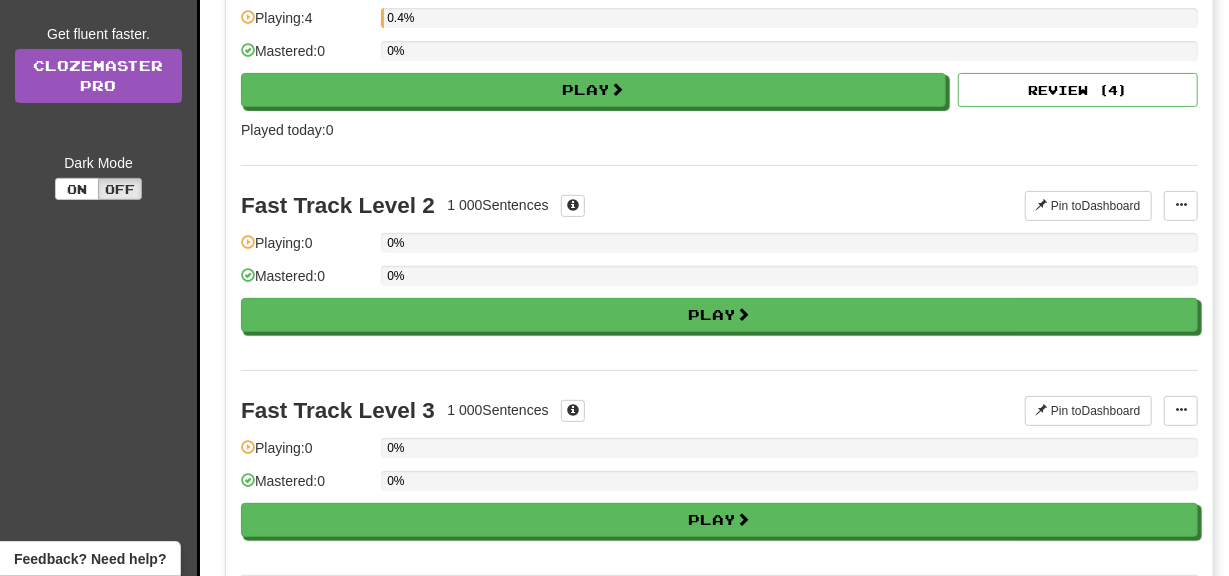 scroll, scrollTop: 0, scrollLeft: 0, axis: both 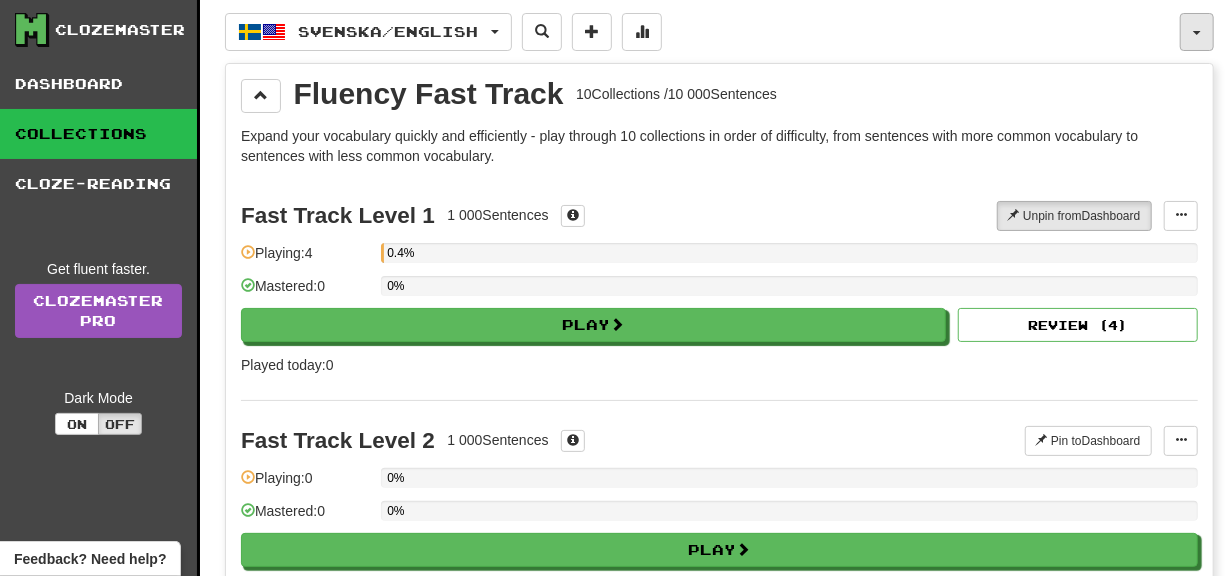 click at bounding box center (1197, 32) 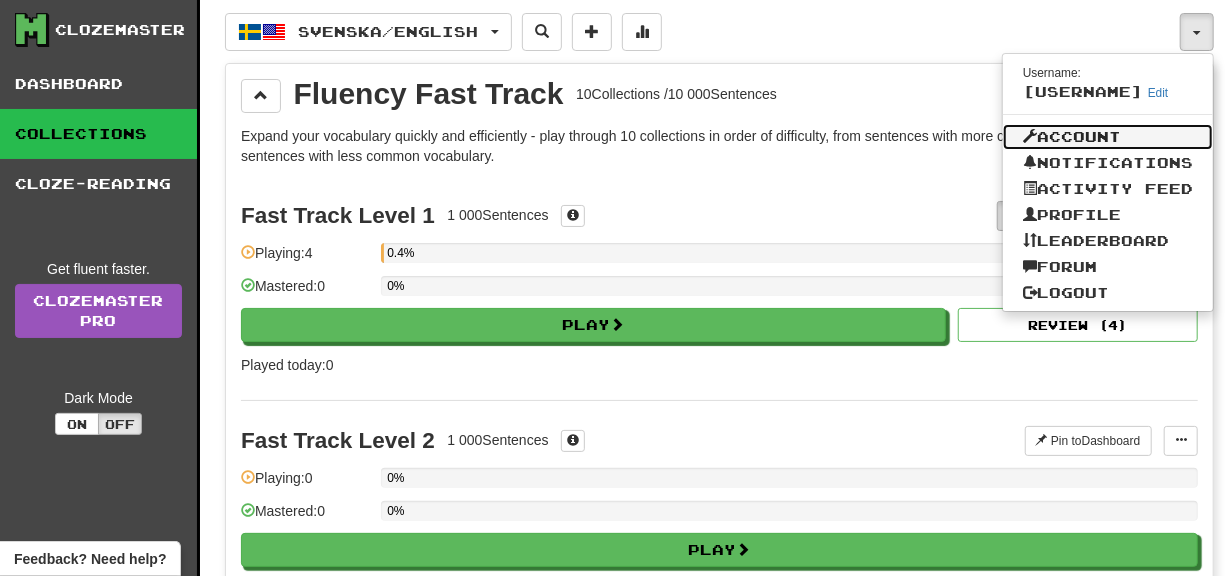 click on "Account" at bounding box center (1108, 137) 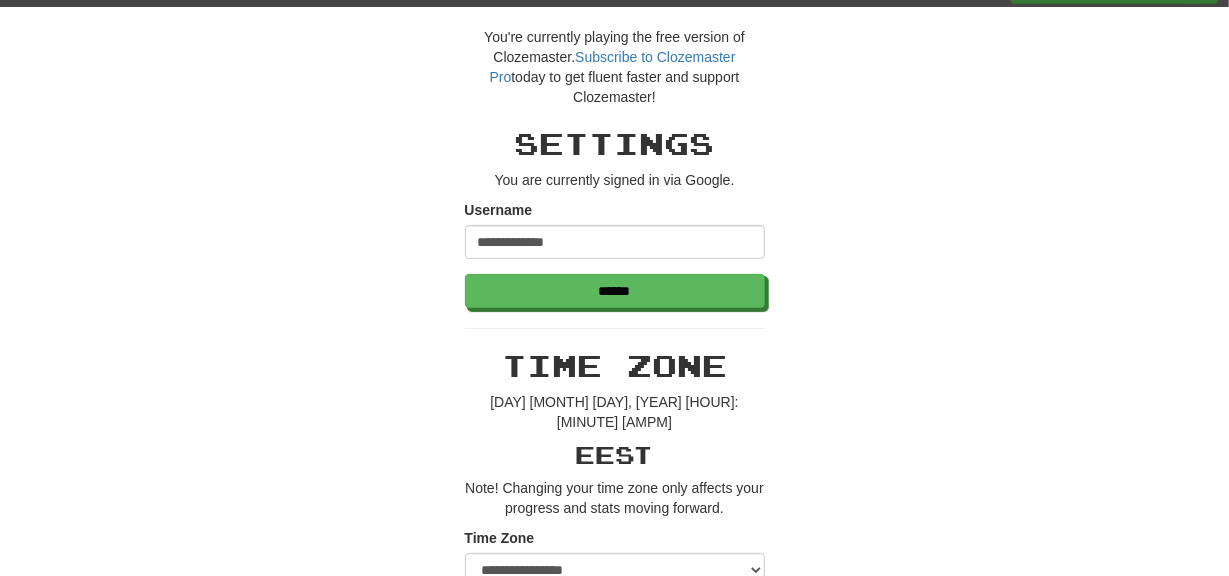 scroll, scrollTop: 0, scrollLeft: 0, axis: both 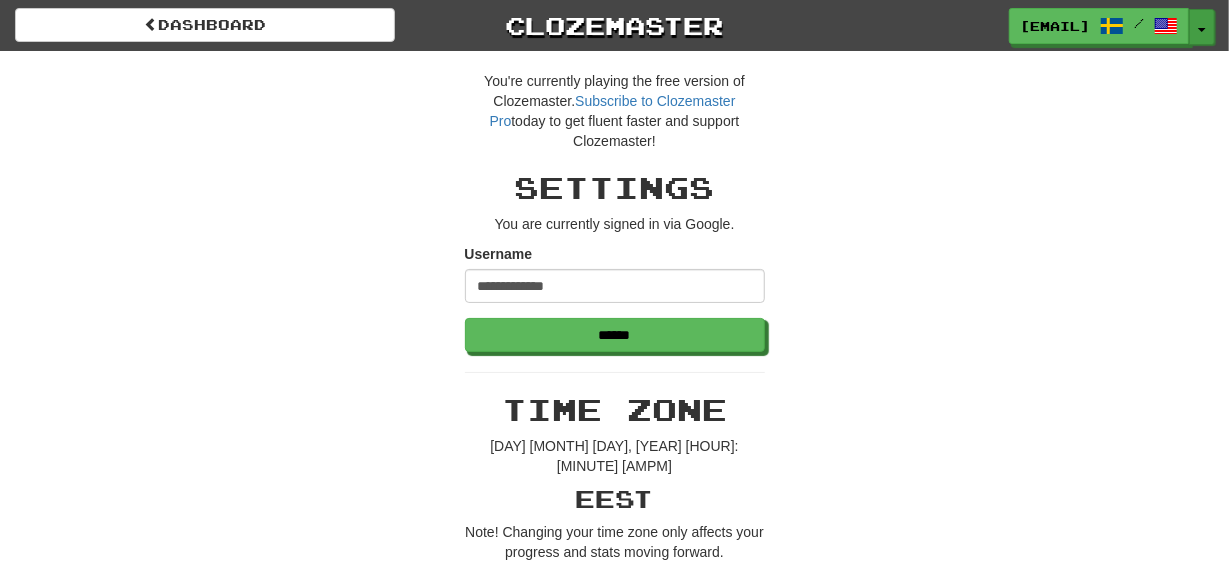click on "Toggle Dropdown" at bounding box center [1202, 27] 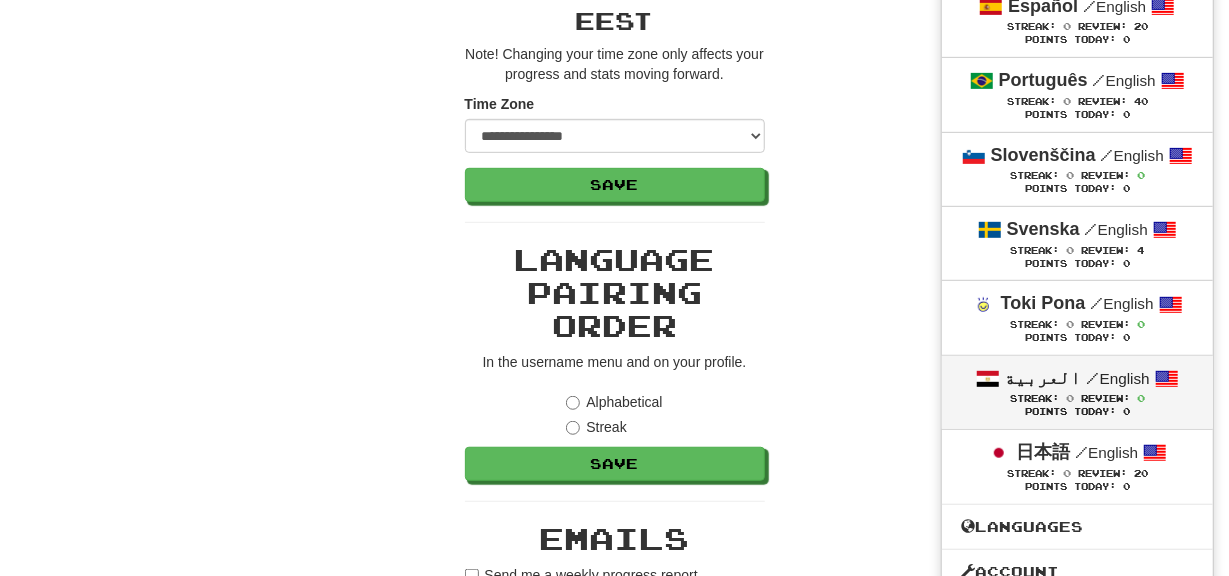 scroll, scrollTop: 680, scrollLeft: 0, axis: vertical 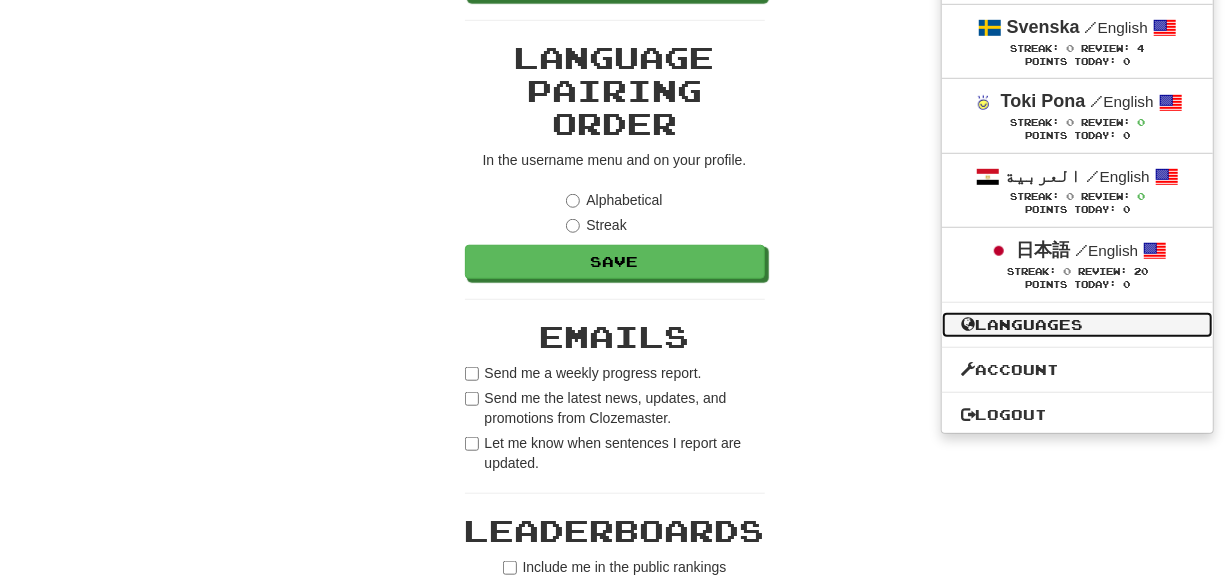 click on "Languages" at bounding box center (1077, 325) 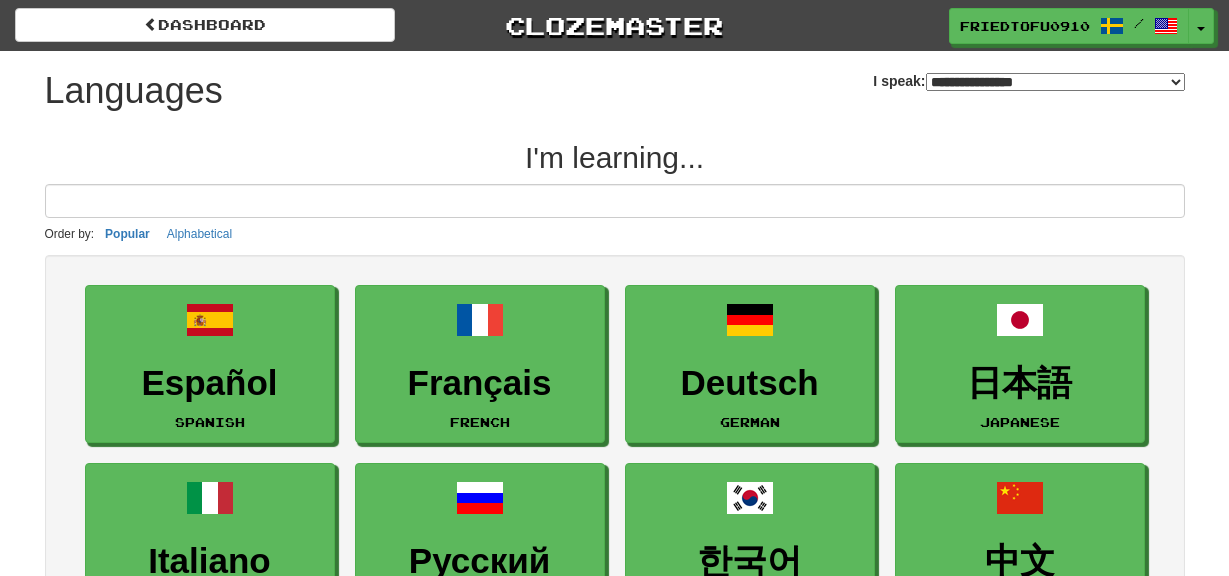 select on "*******" 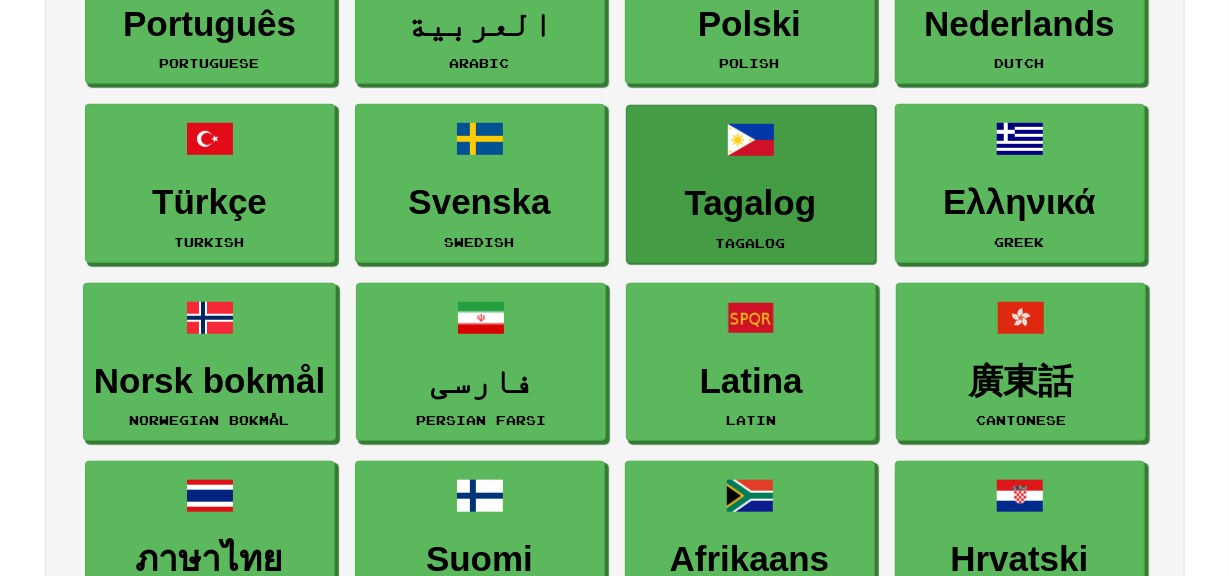scroll, scrollTop: 680, scrollLeft: 0, axis: vertical 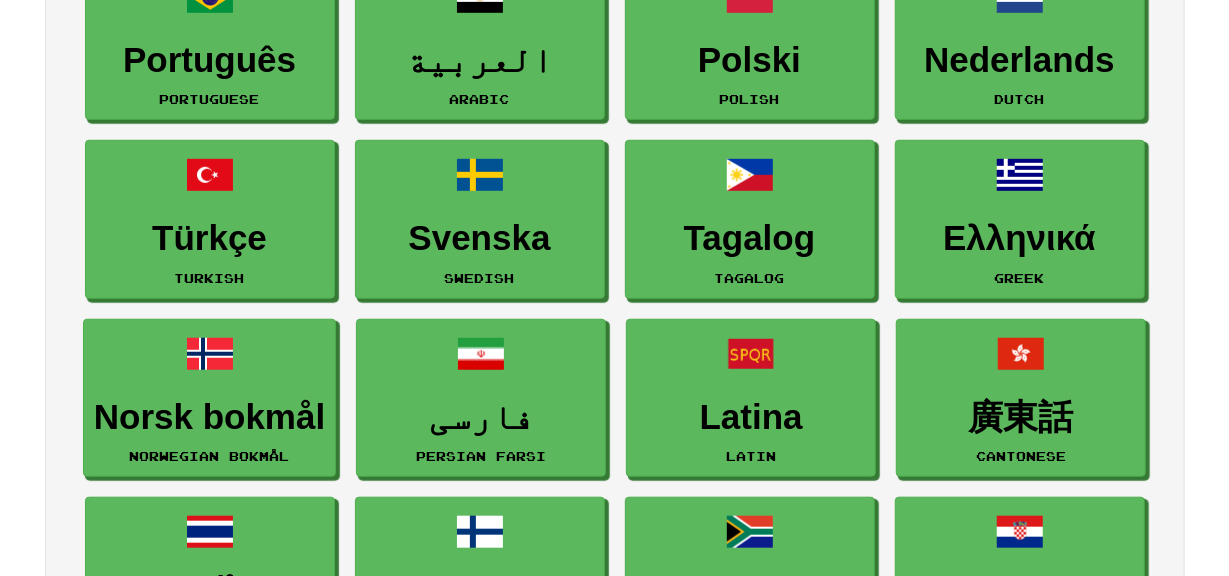 click on "Svenska Swedish" at bounding box center (480, 219) 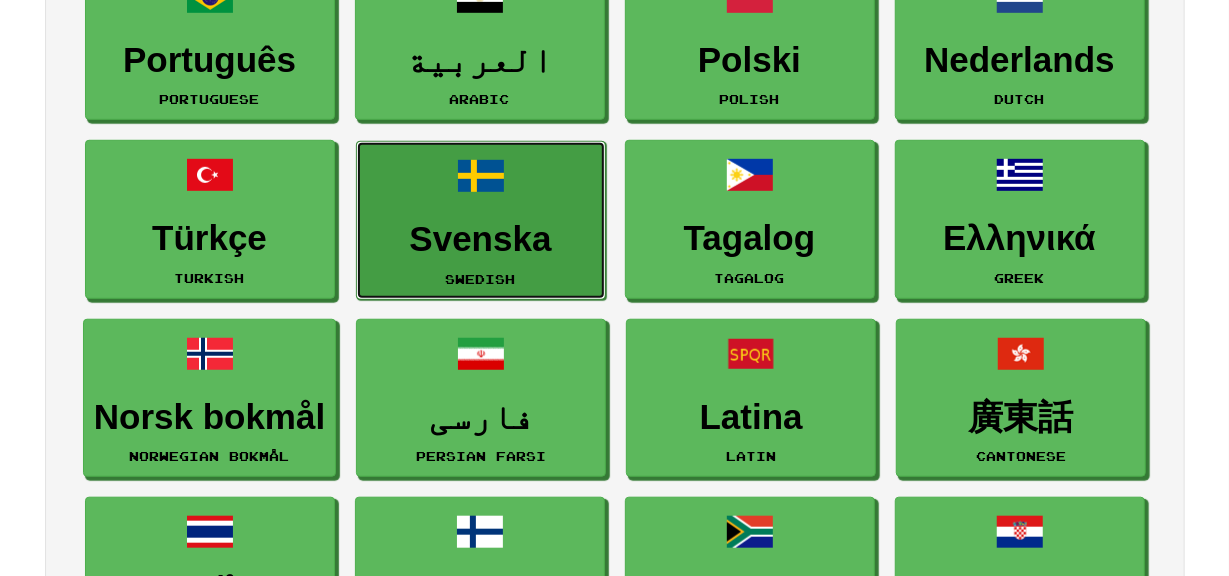 click on "Svenska" at bounding box center (481, 239) 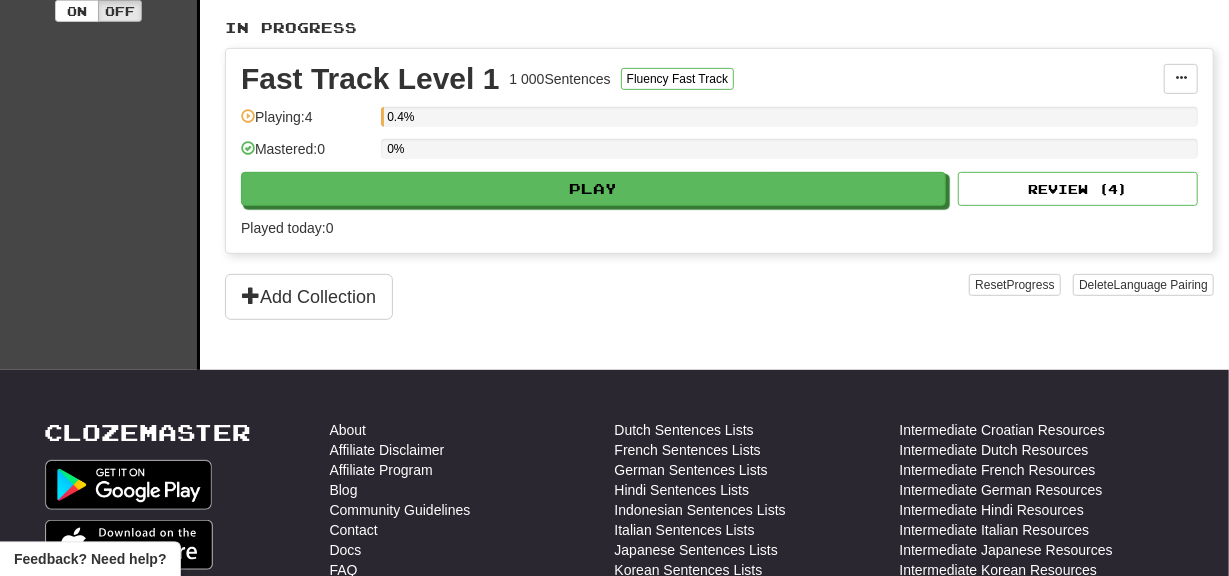 scroll, scrollTop: 272, scrollLeft: 0, axis: vertical 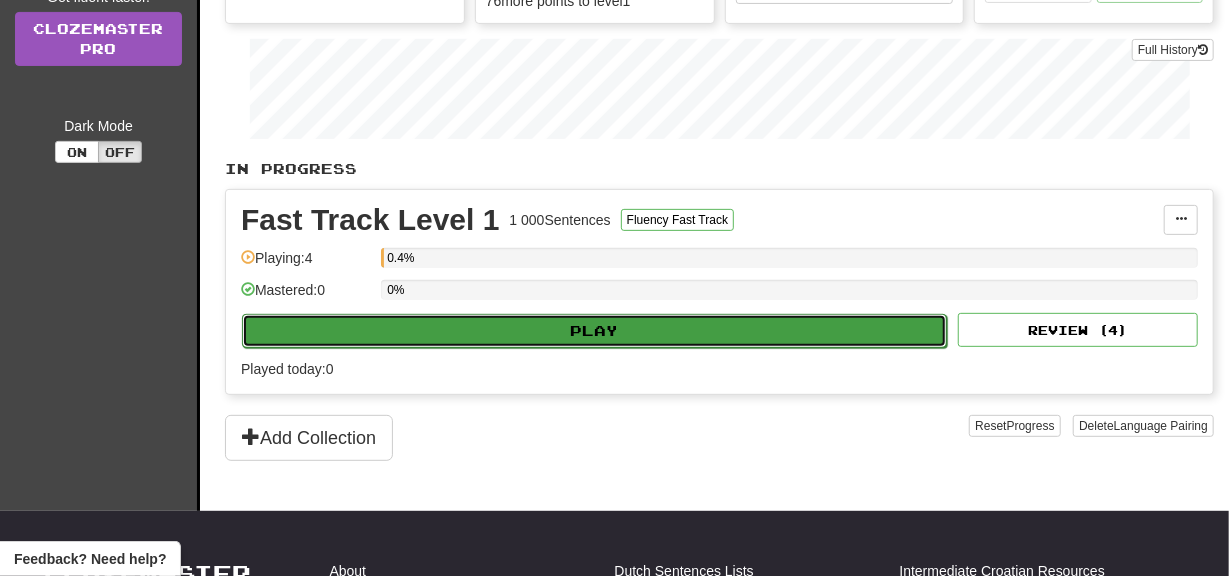 click on "Play Review ( 4 )" at bounding box center (719, 330) 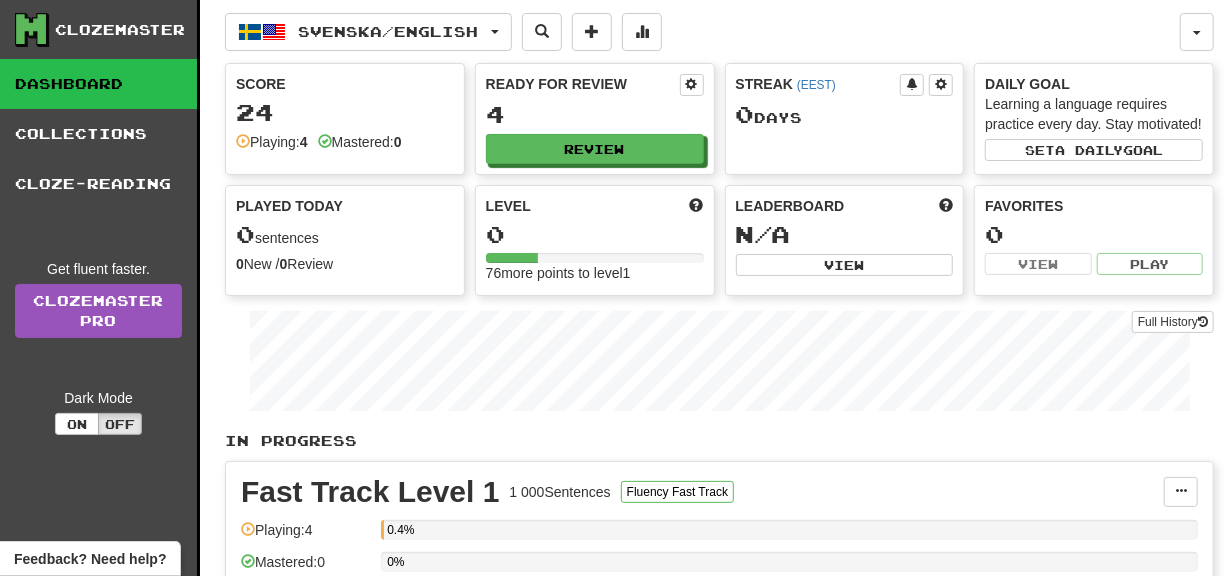 scroll, scrollTop: 544, scrollLeft: 0, axis: vertical 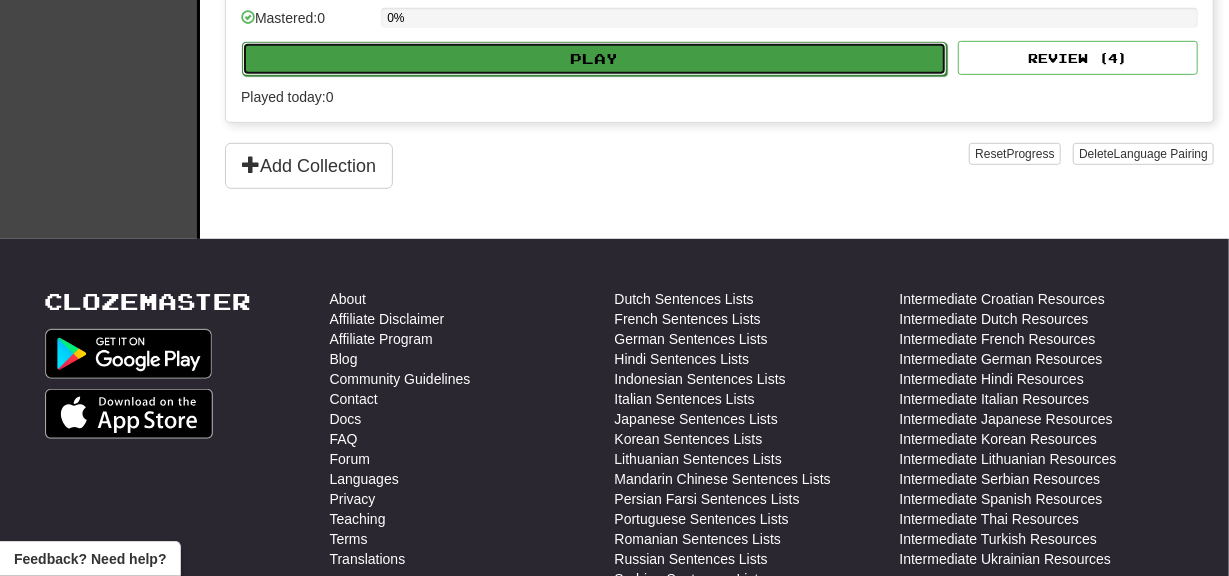 click on "Play" at bounding box center [594, 59] 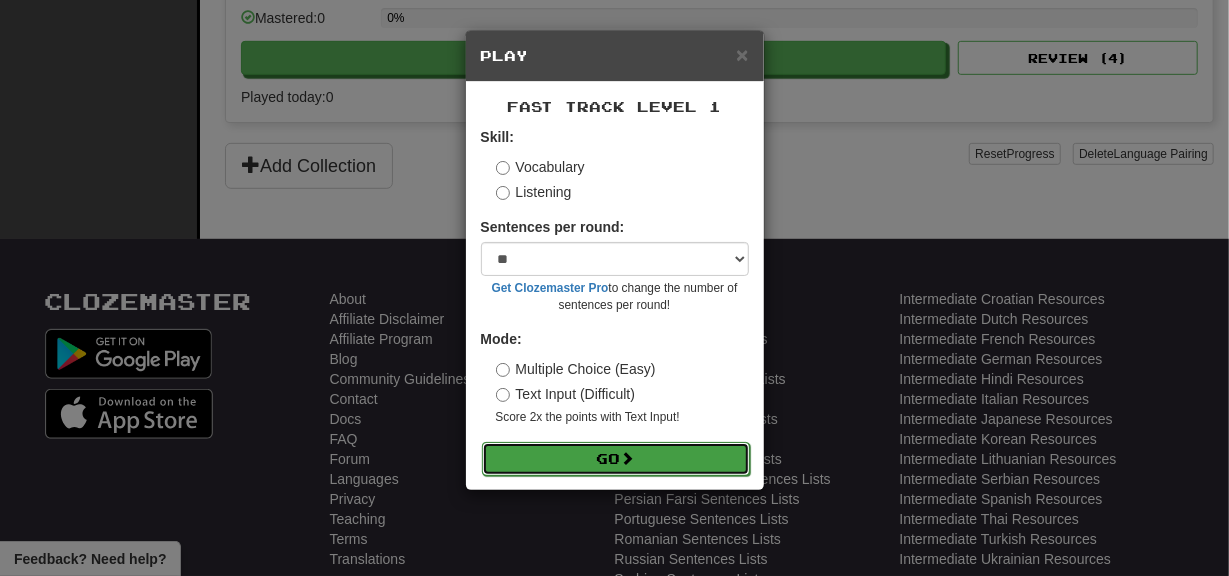 click at bounding box center [628, 458] 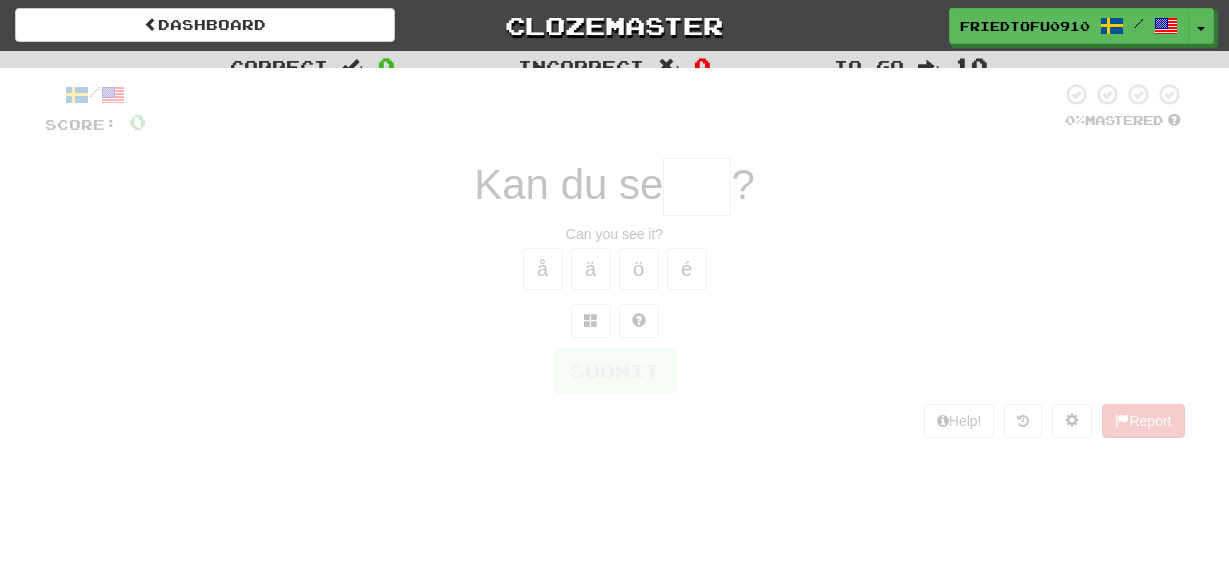 scroll, scrollTop: 0, scrollLeft: 0, axis: both 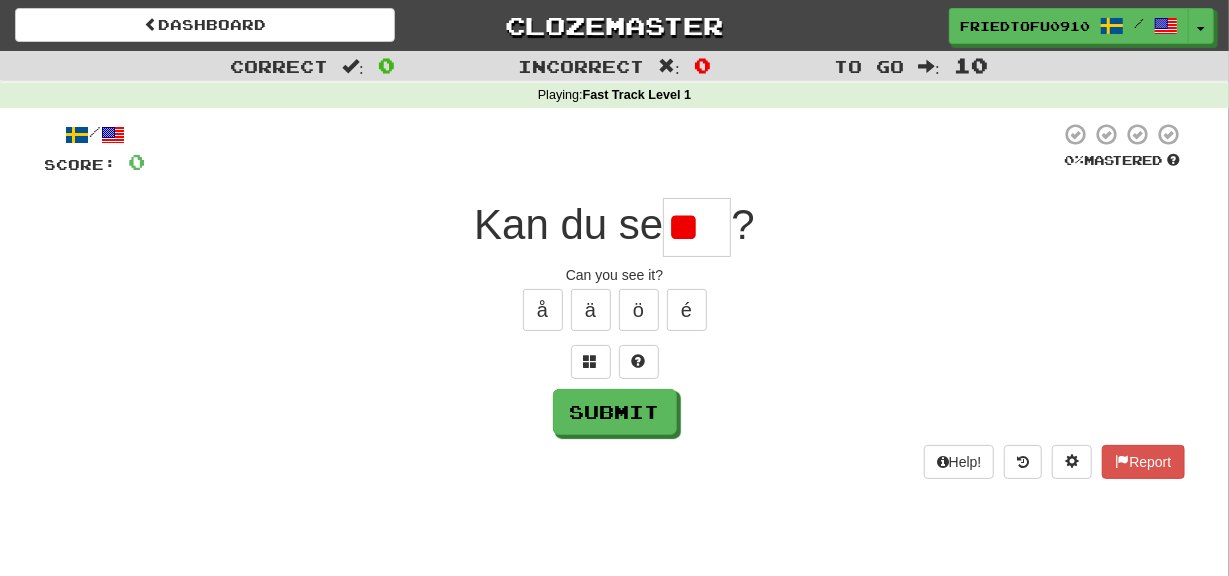 type on "*" 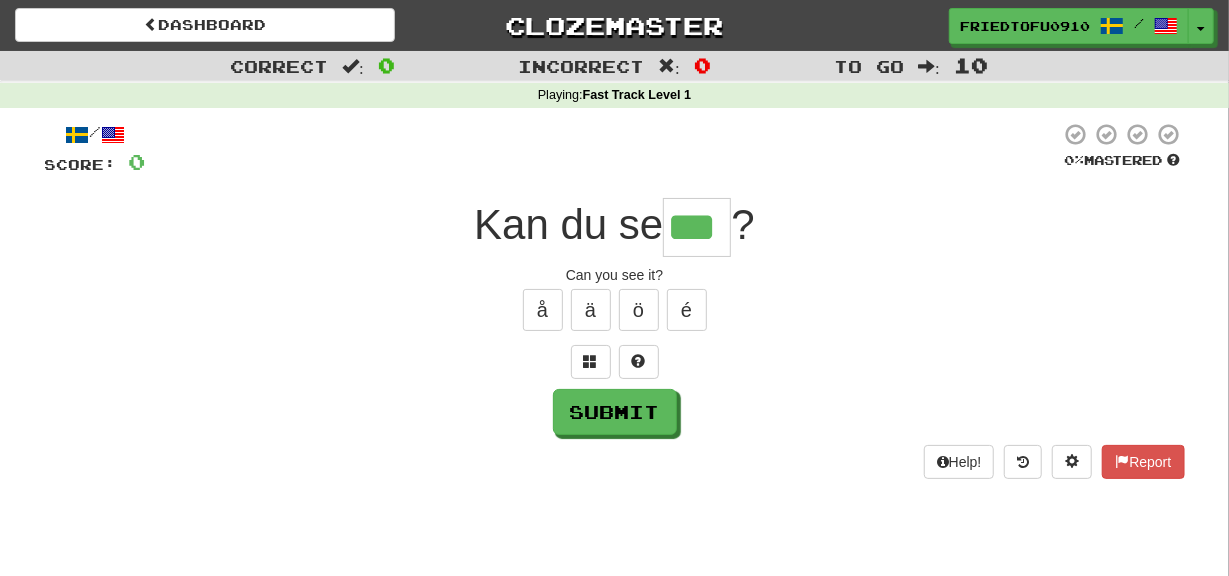 type on "***" 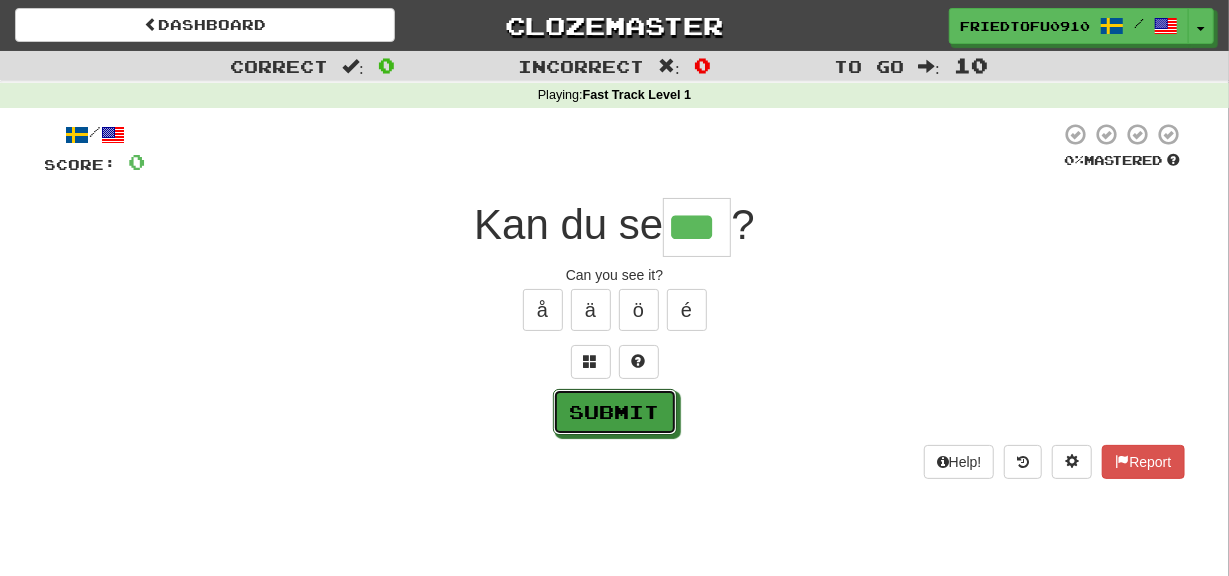 drag, startPoint x: 639, startPoint y: 406, endPoint x: 631, endPoint y: 413, distance: 10.630146 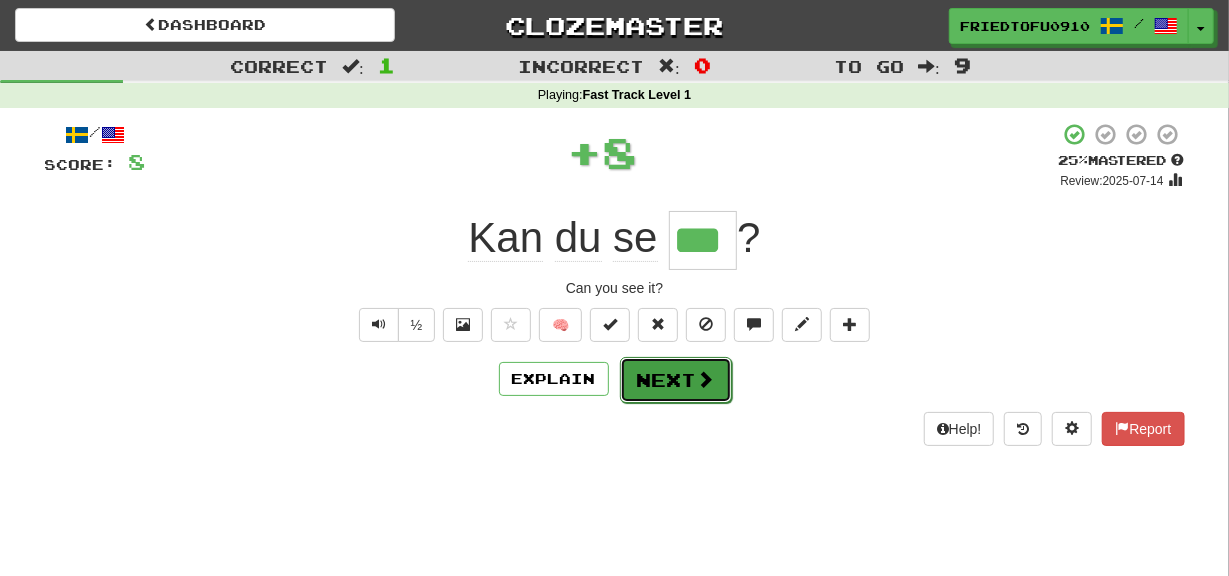 click on "Next" at bounding box center (676, 380) 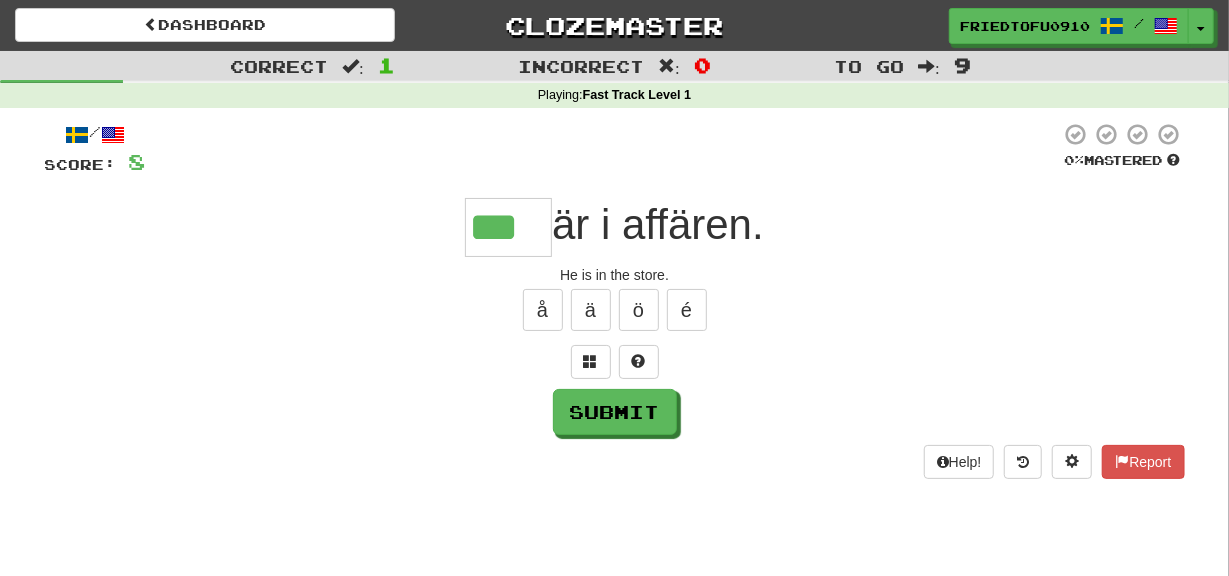 type on "***" 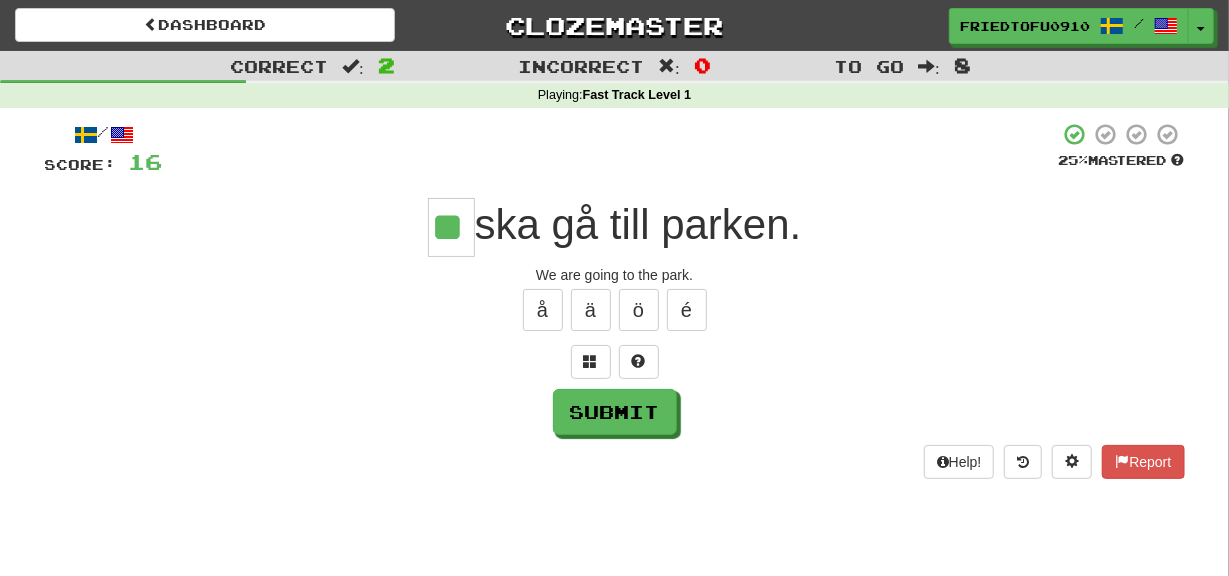 type on "**" 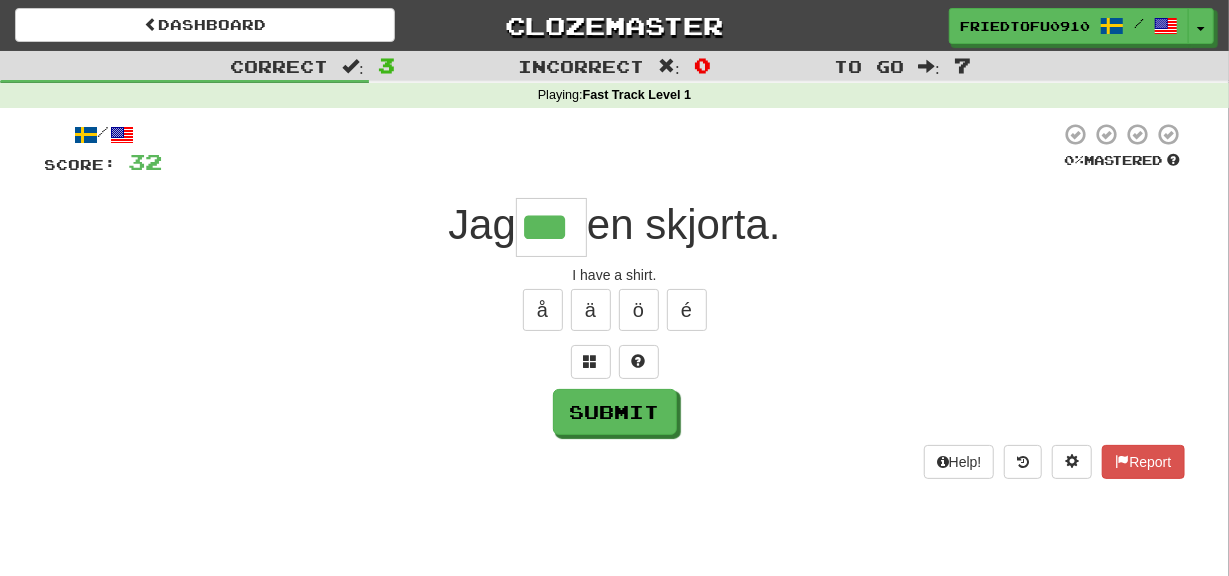 type on "***" 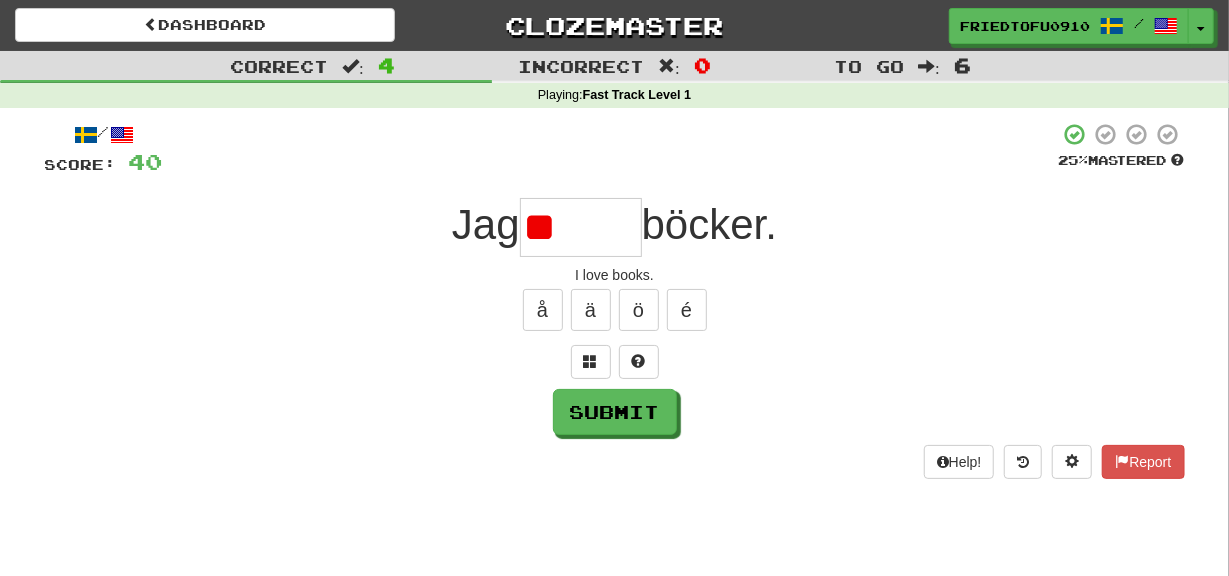 type on "*" 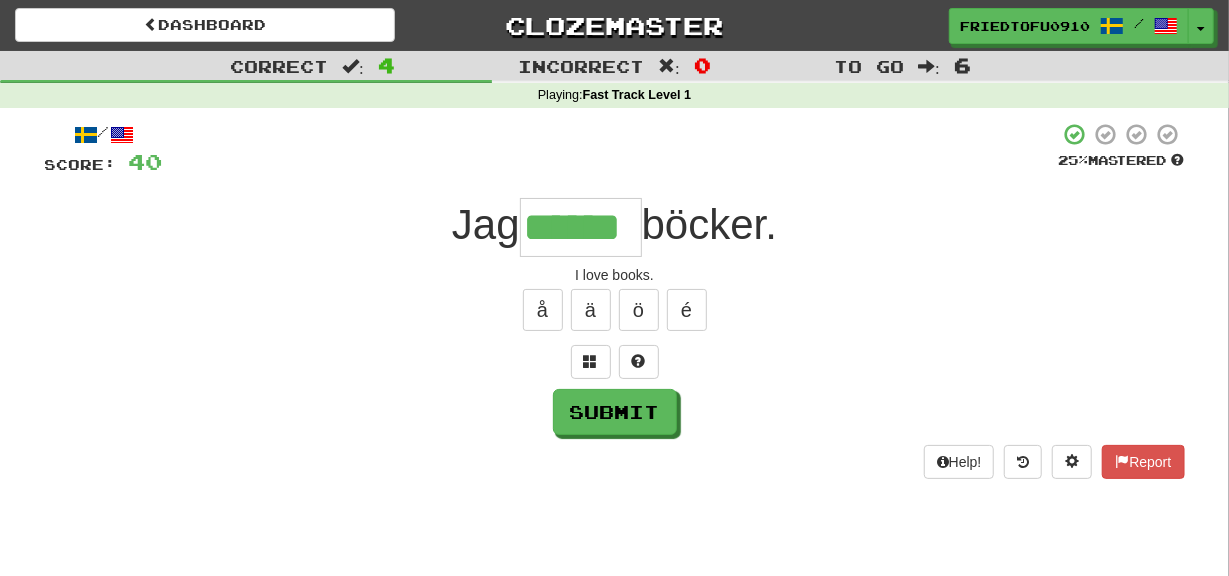 type on "******" 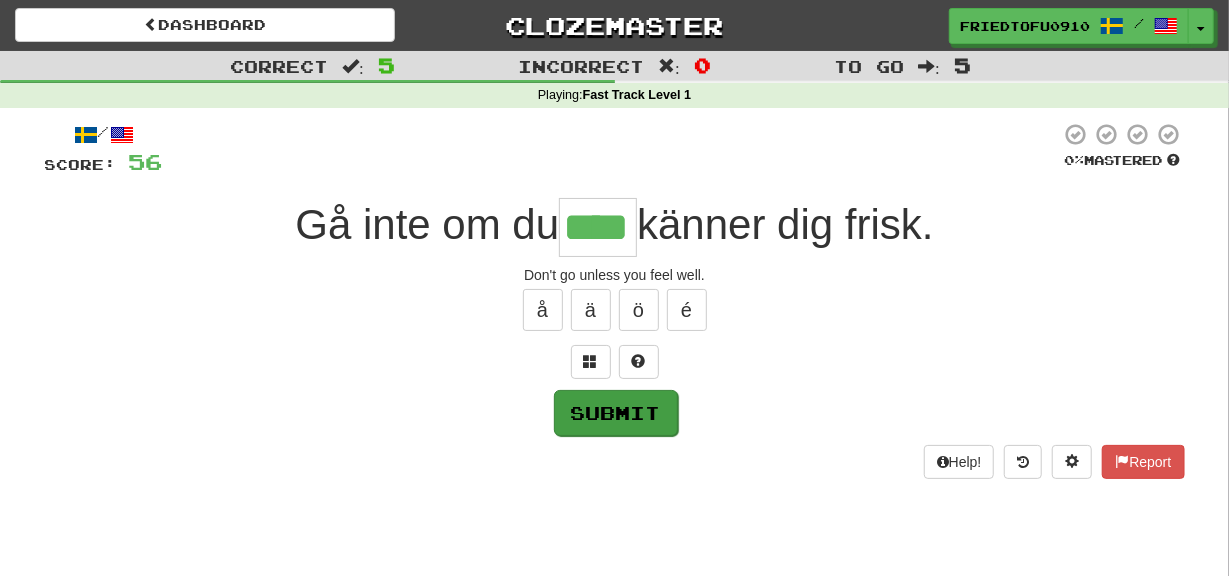 type on "****" 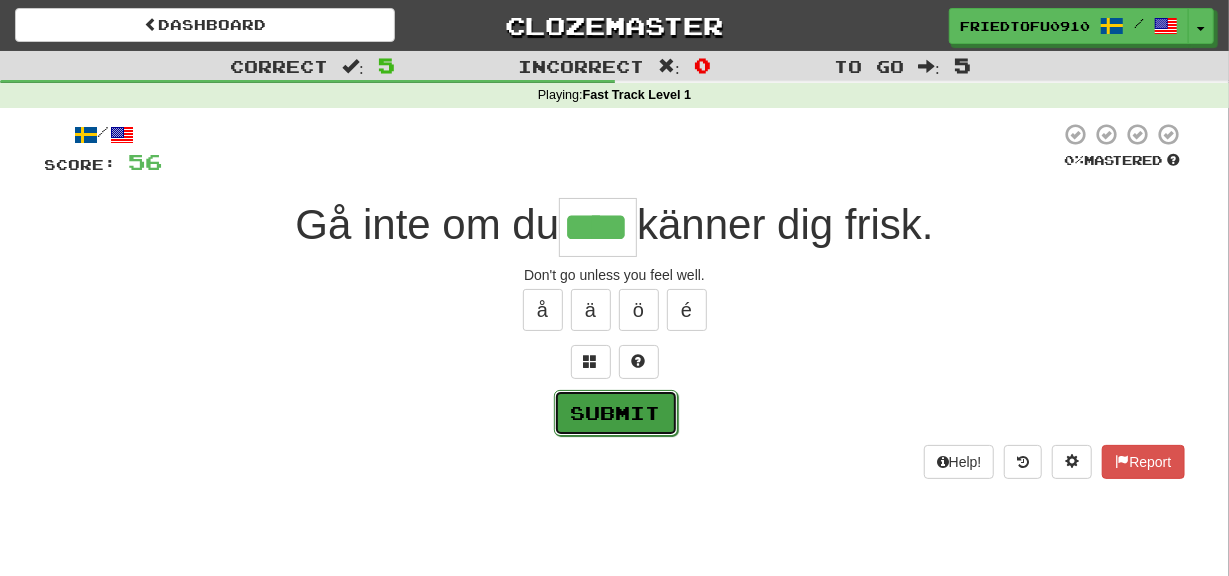 click on "Submit" at bounding box center [616, 413] 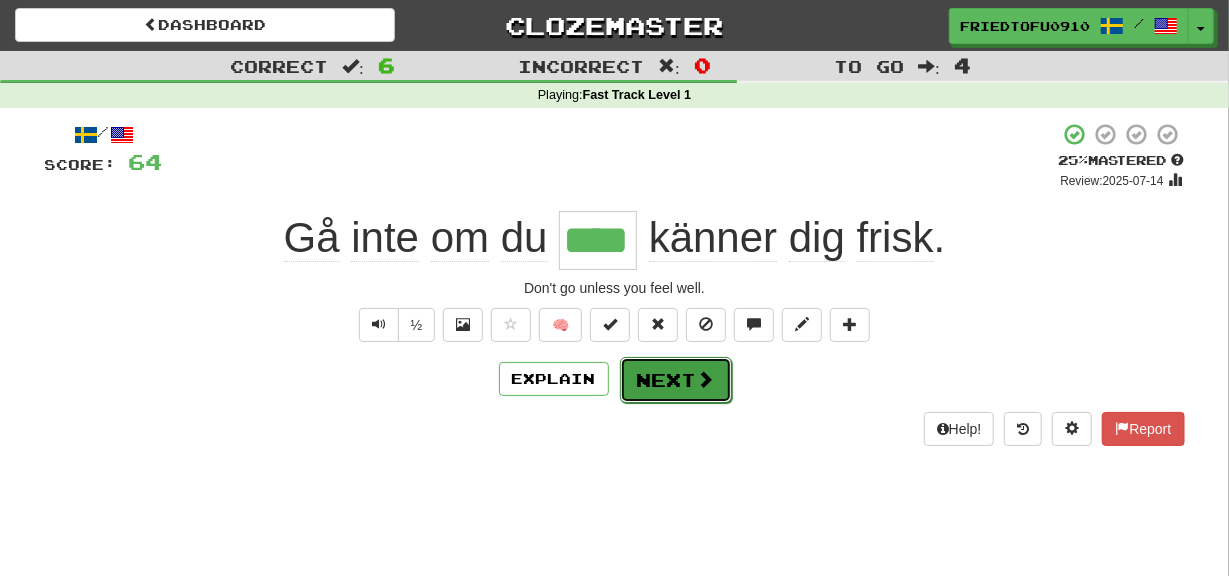 click on "Next" at bounding box center (676, 380) 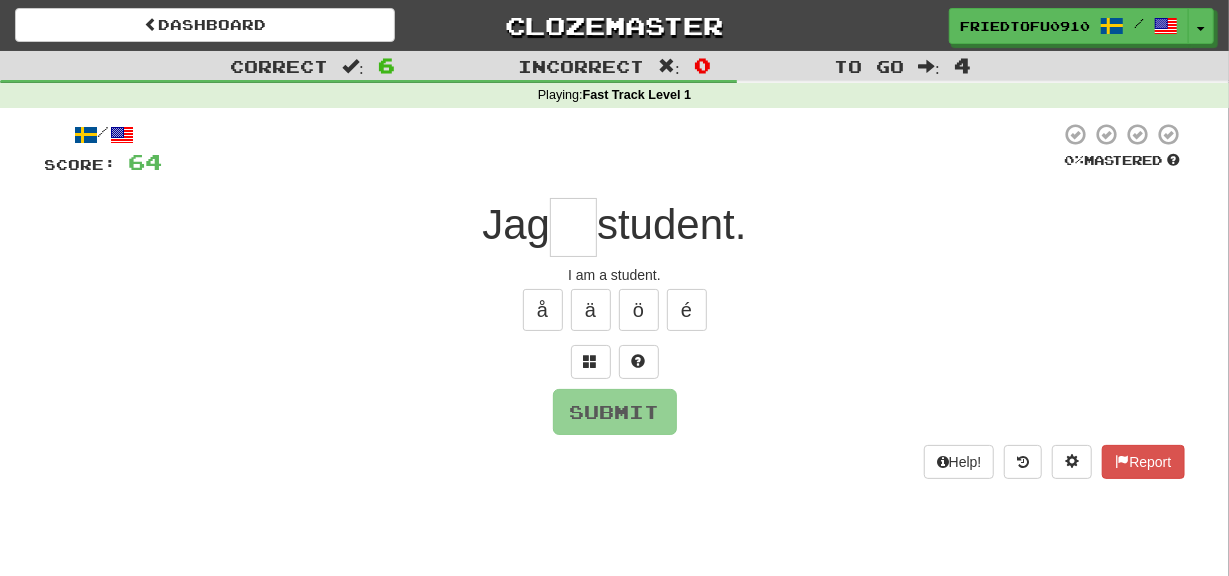 type on "*" 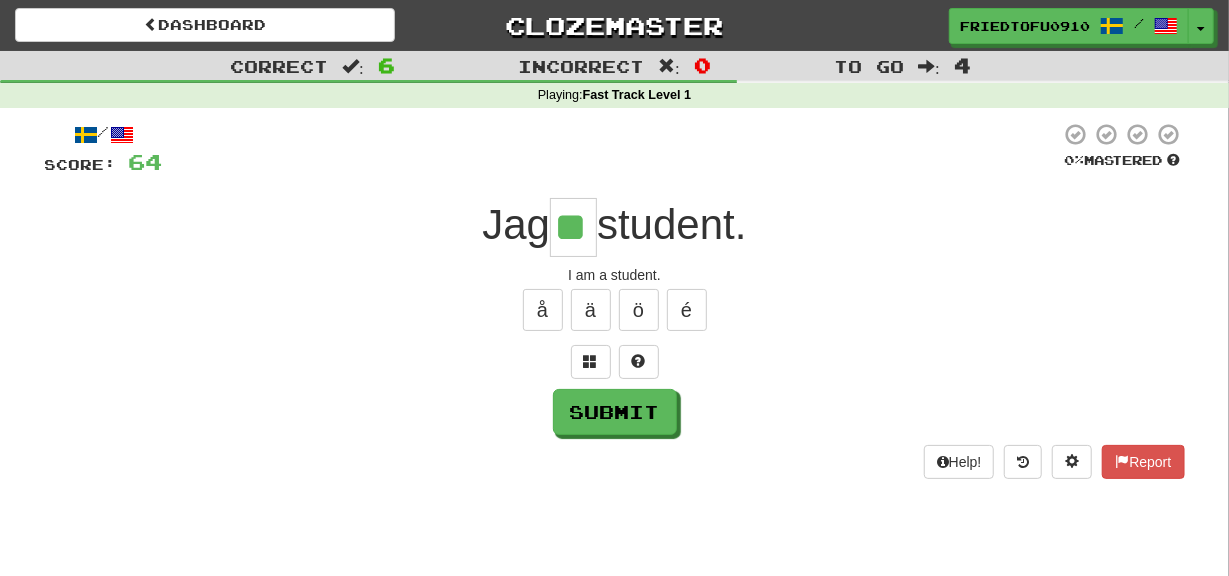 type on "**" 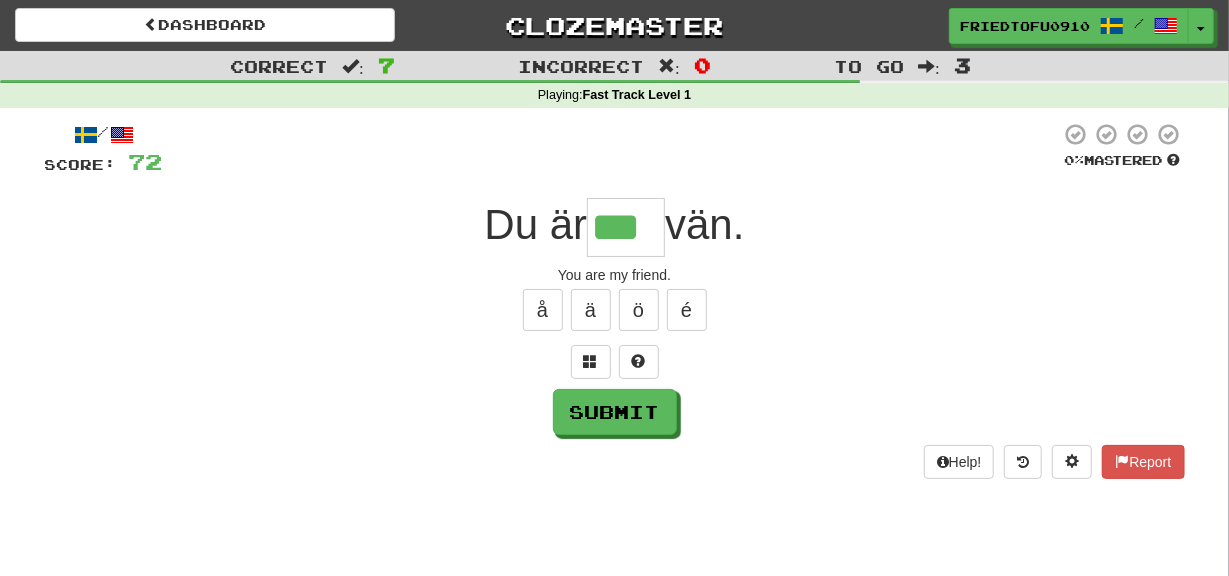 type on "***" 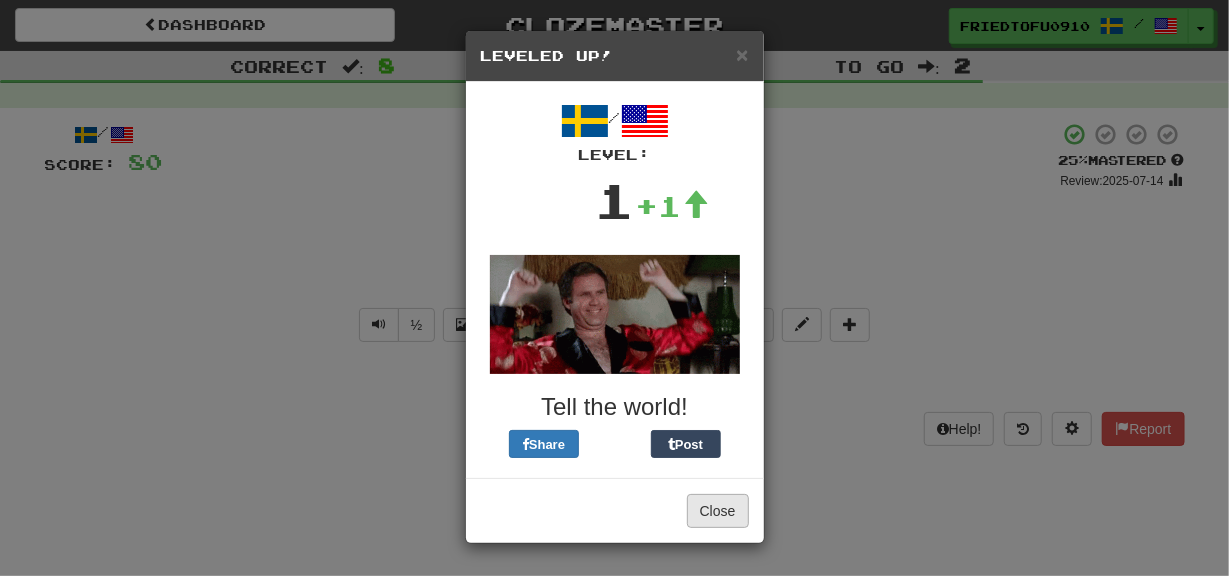 drag, startPoint x: 710, startPoint y: 483, endPoint x: 719, endPoint y: 497, distance: 16.643316 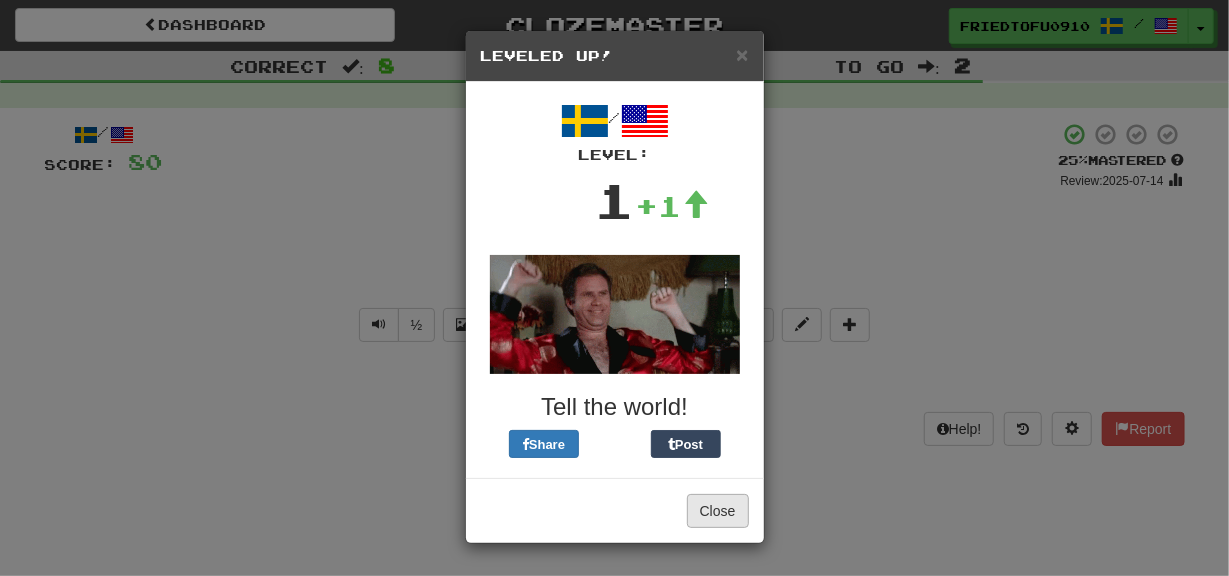 click on "Close" at bounding box center (615, 510) 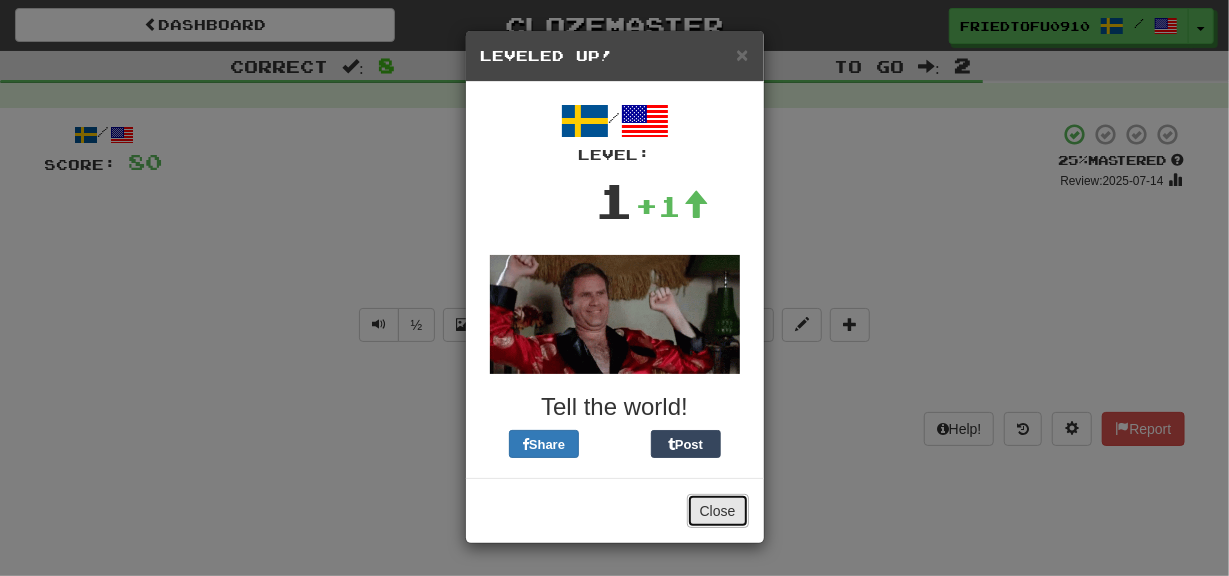 click on "Close" at bounding box center [718, 511] 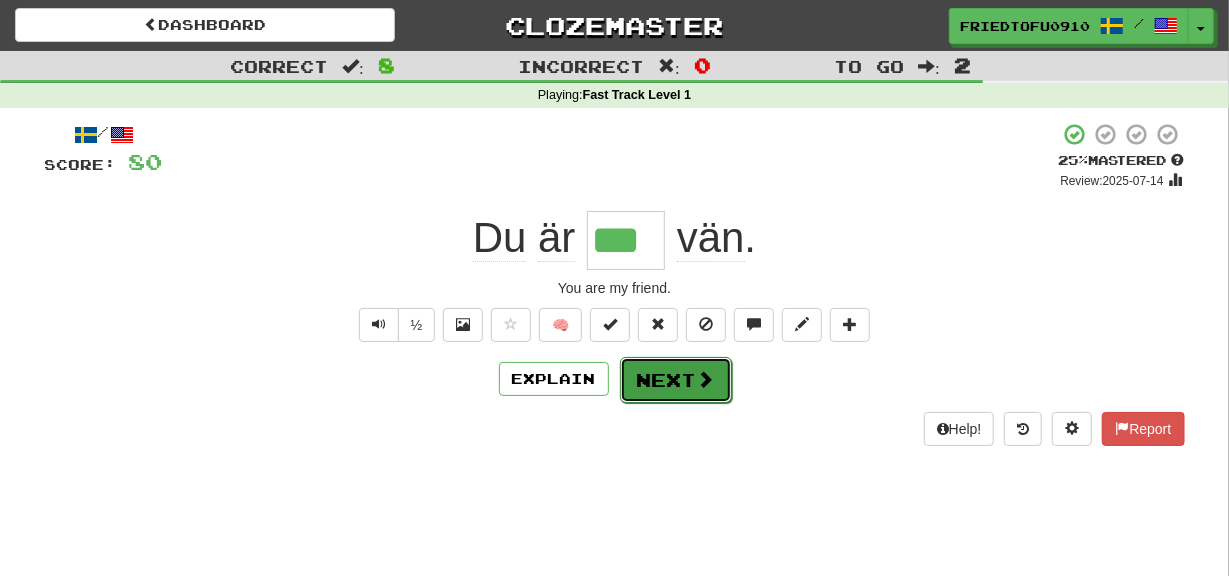 click on "Next" at bounding box center [676, 380] 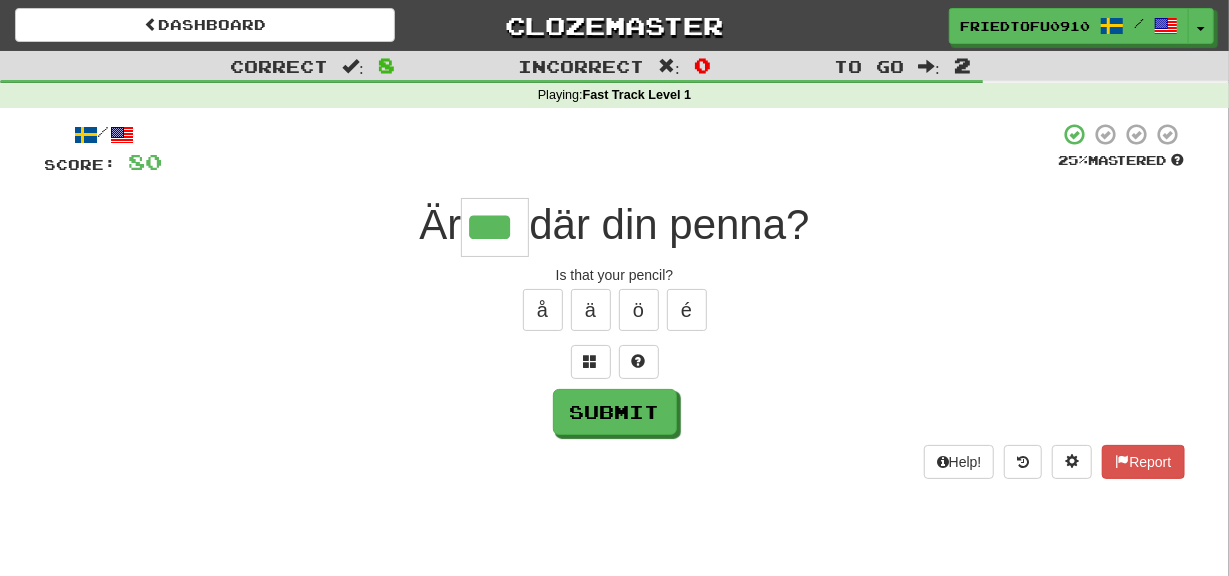 type on "***" 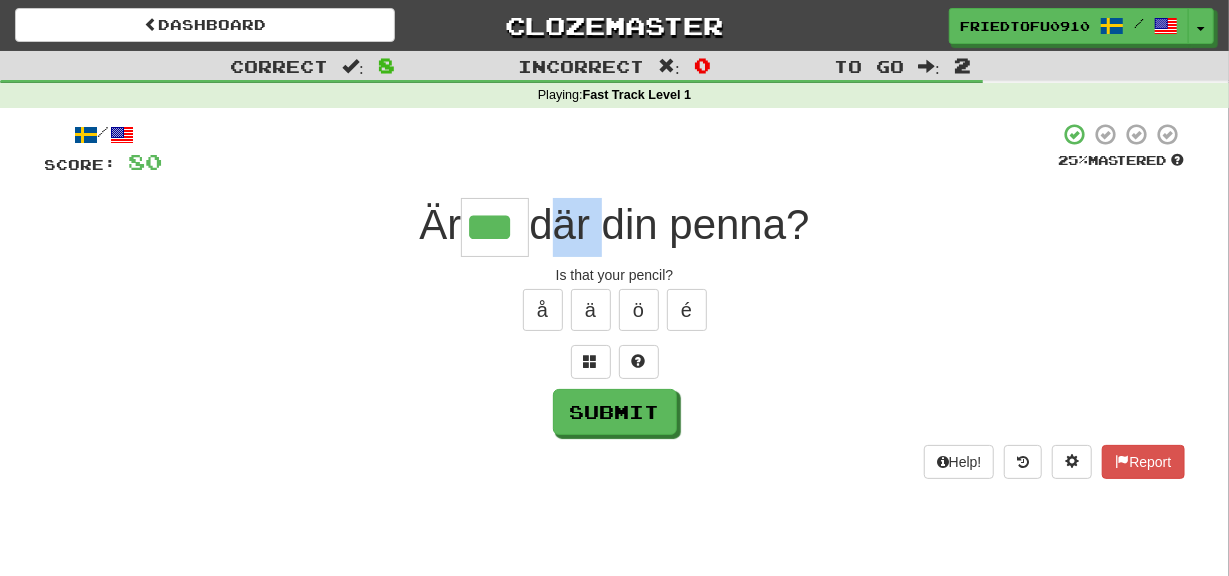 click on "där din penna?" at bounding box center (669, 224) 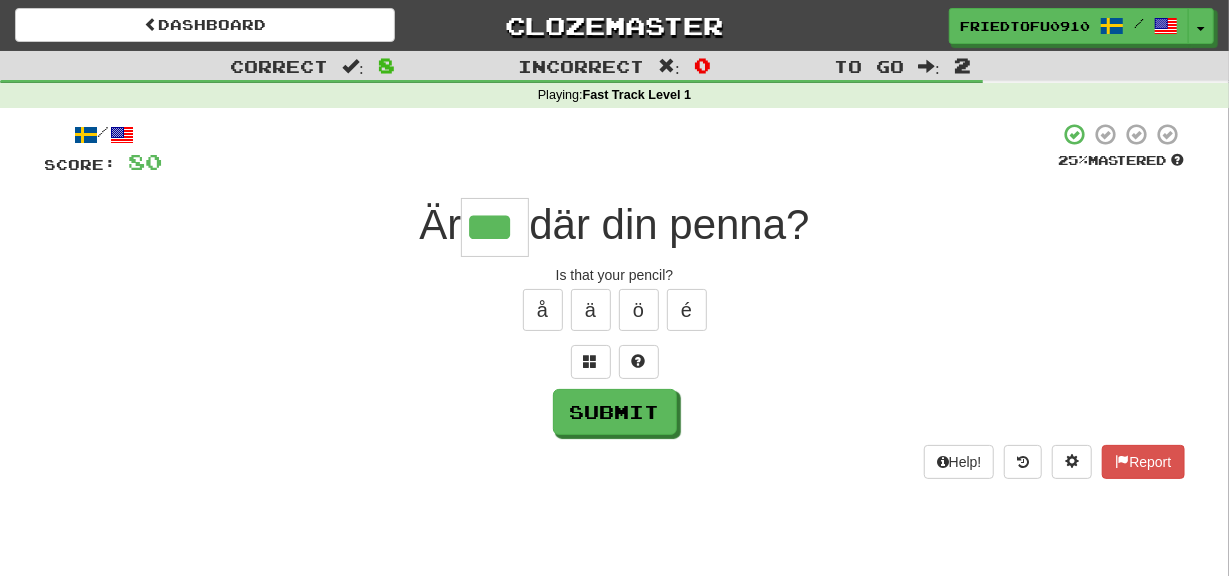 click on "Är  ***  där din penna?" at bounding box center (615, 227) 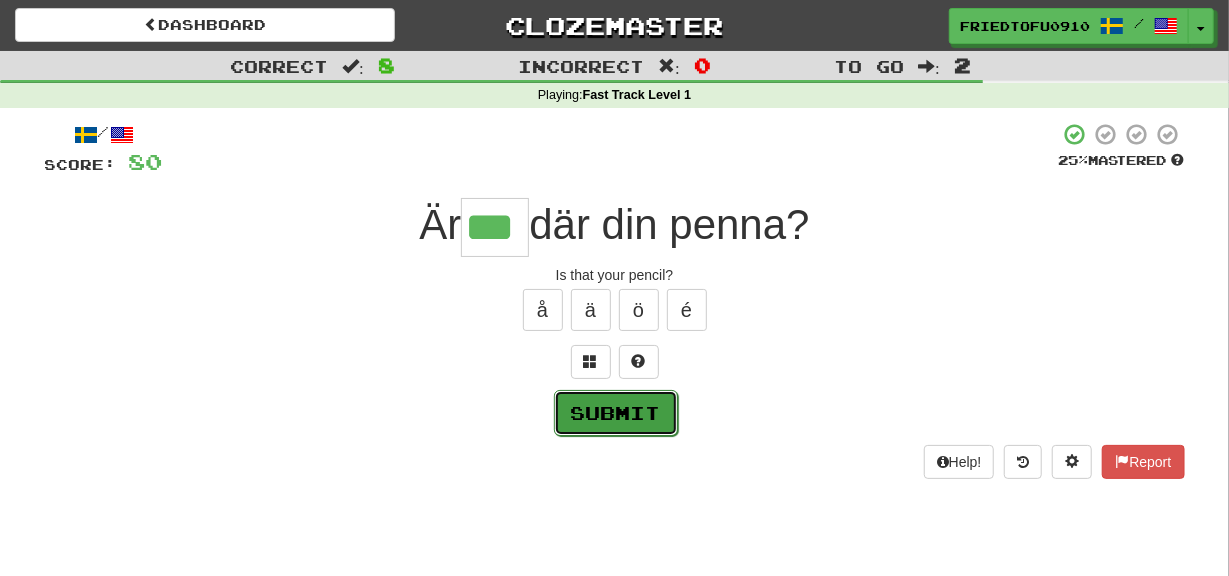 click on "Submit" at bounding box center (616, 413) 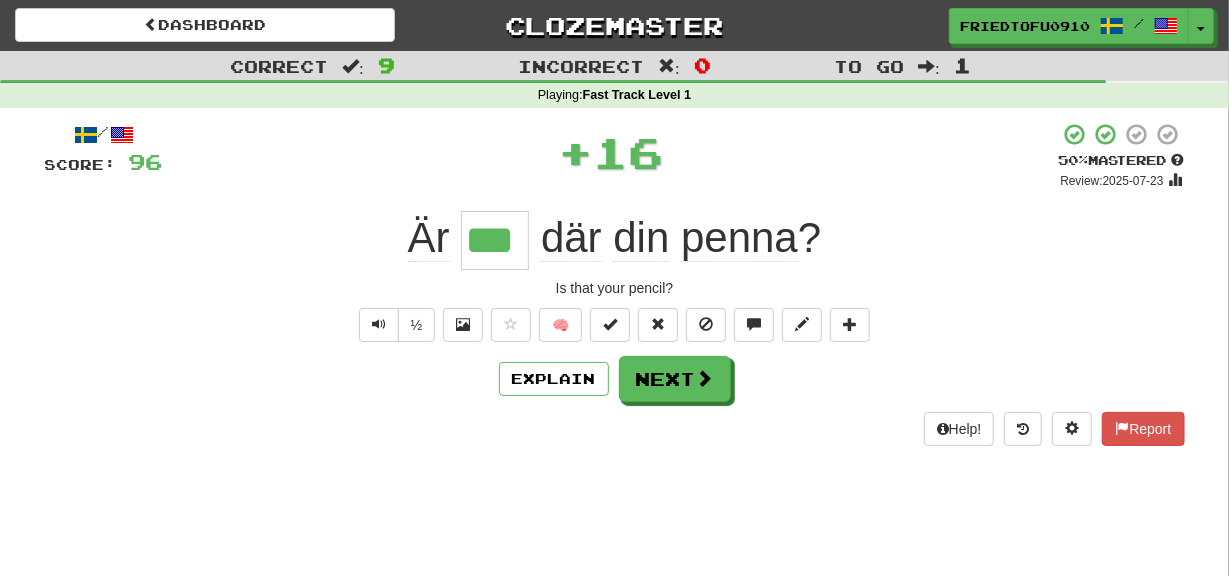 click on "där" at bounding box center [571, 238] 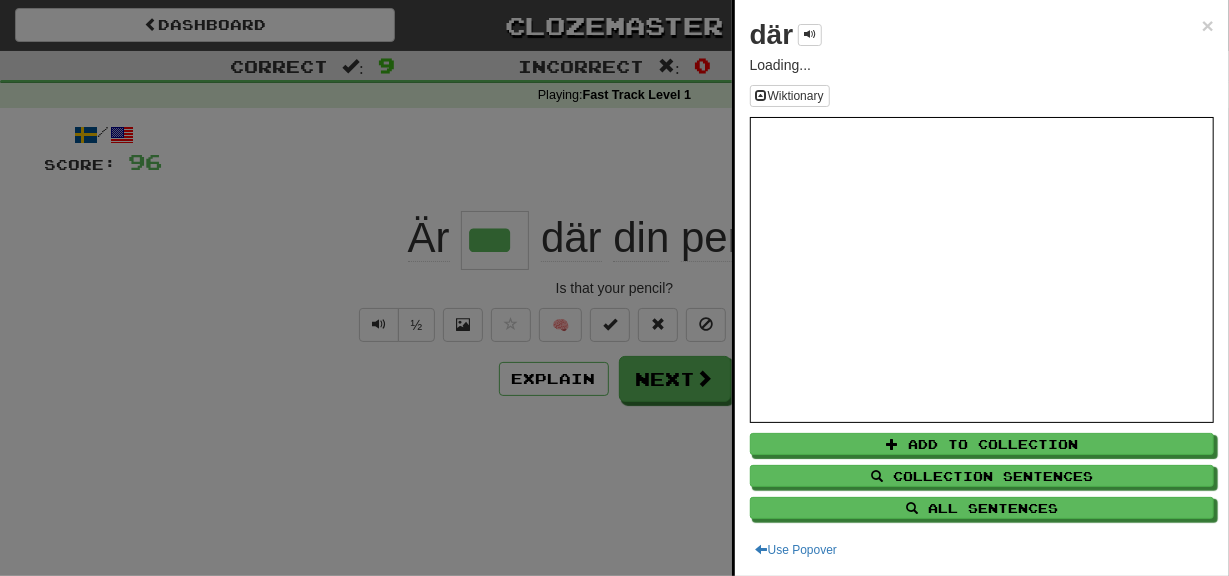 click on "där × Loading...  Wiktionary   Add to Collection   Collection Sentences   All Sentences  Use Popover" at bounding box center [982, 288] 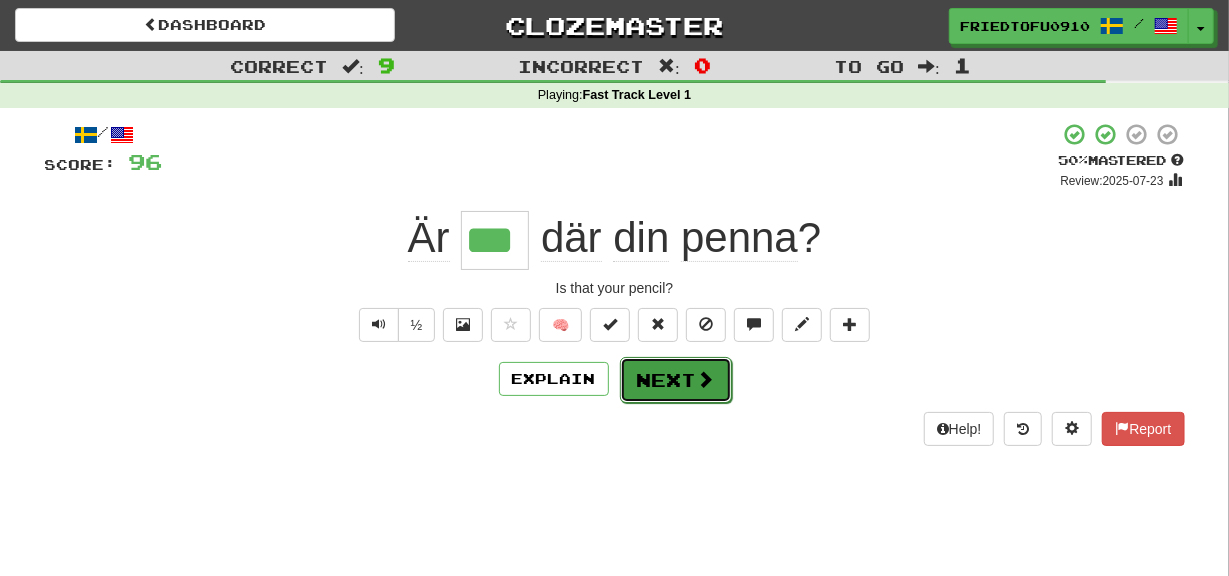 click on "Next" at bounding box center (676, 380) 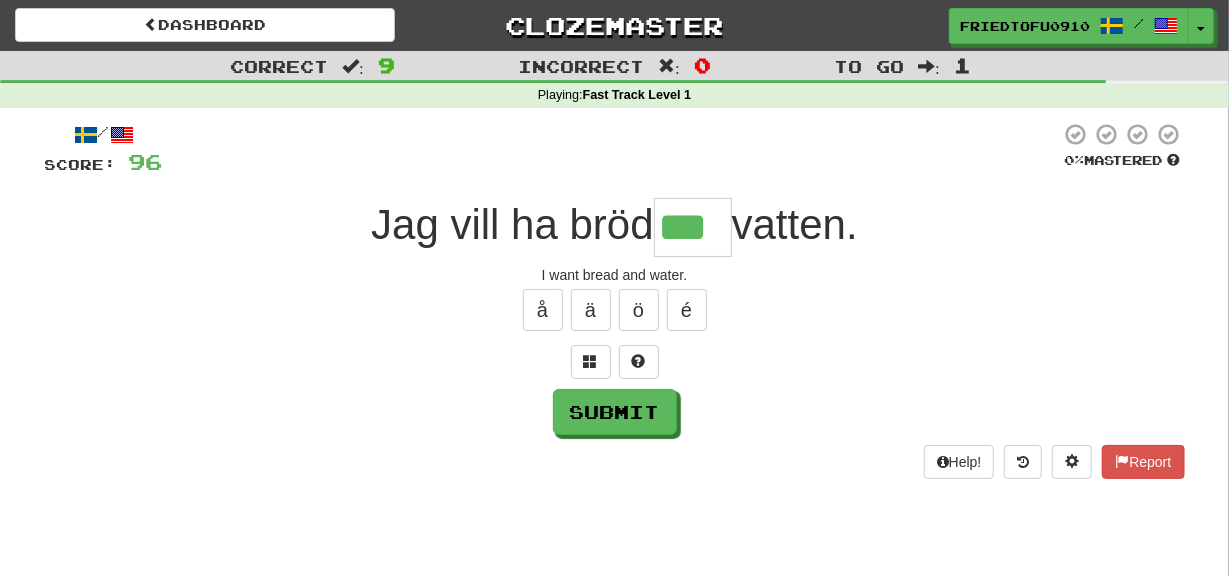 type on "***" 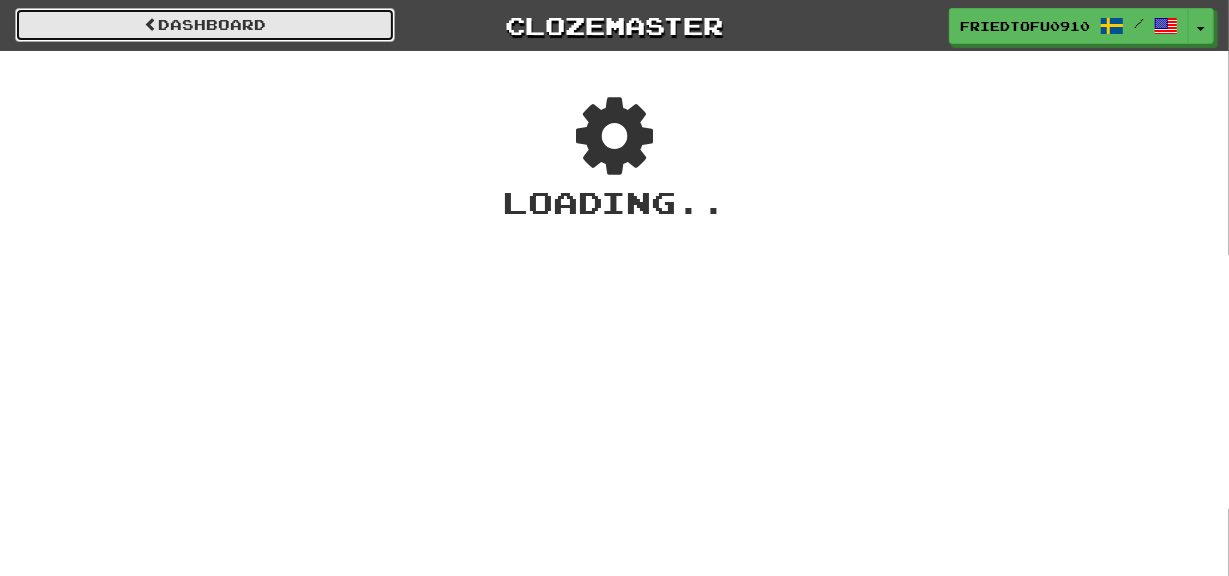 click on "Dashboard" at bounding box center [205, 25] 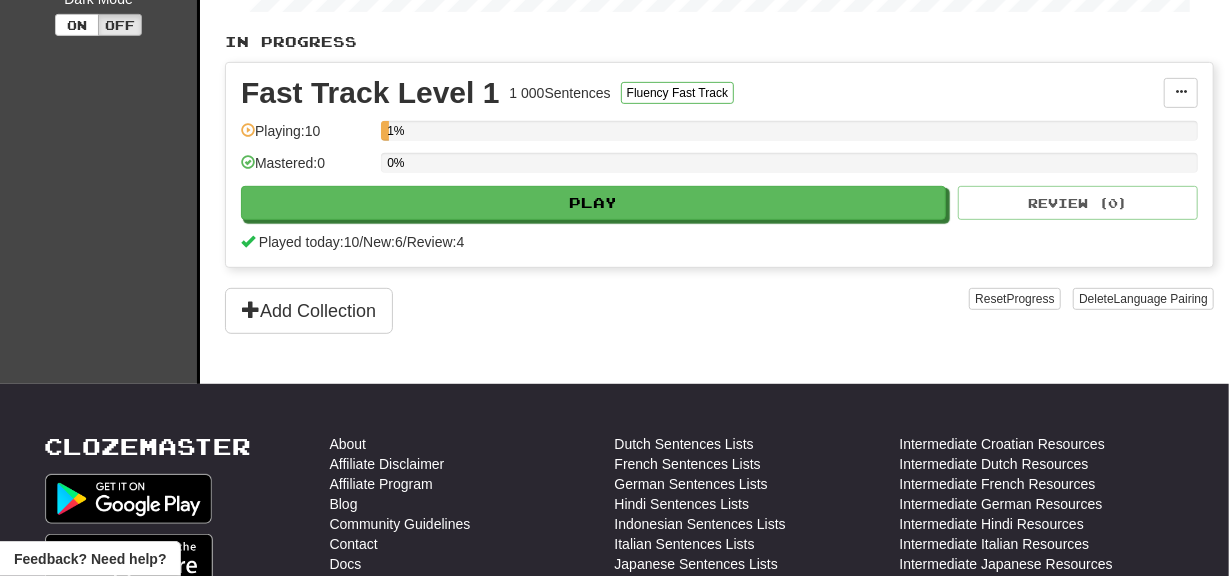 scroll, scrollTop: 408, scrollLeft: 0, axis: vertical 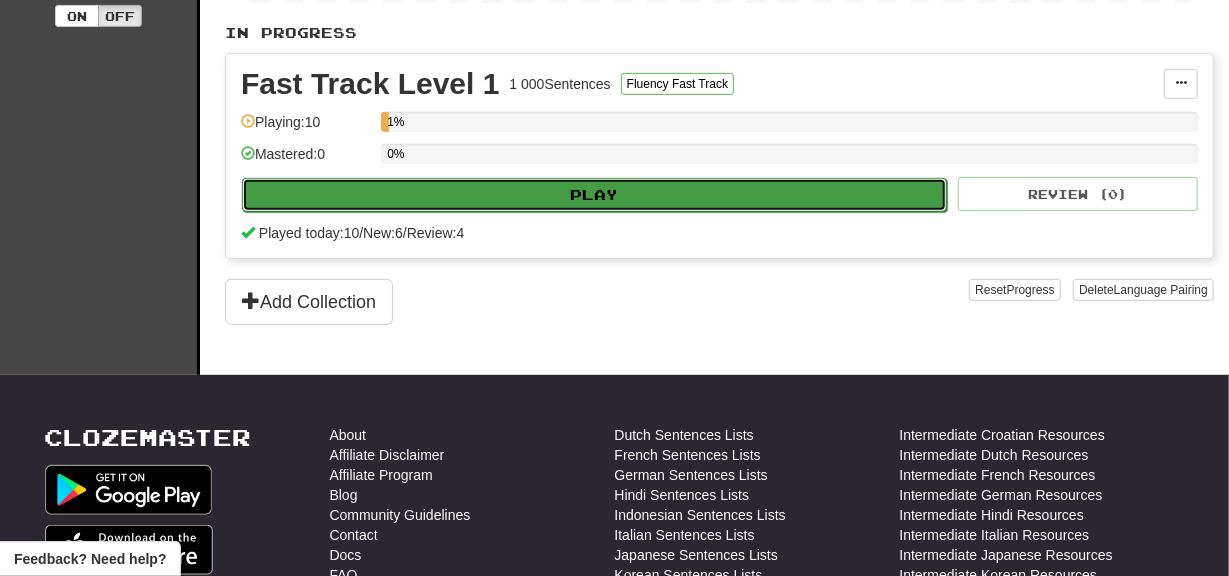 click on "Play" at bounding box center [594, 195] 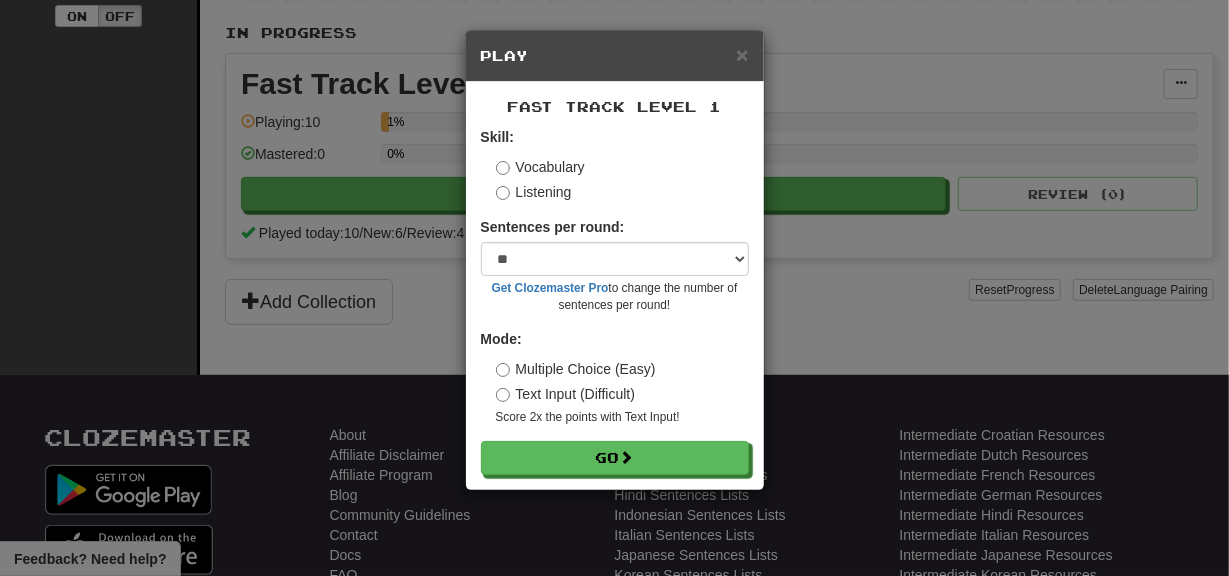 click on "Skill: Vocabulary Listening Sentences per round: * ** ** ** ** ** *** ******** Get Clozemaster Pro  to change the number of sentences per round! Mode: Multiple Choice (Easy) Text Input (Difficult) Score 2x the points with Text Input ! Go" at bounding box center (615, 301) 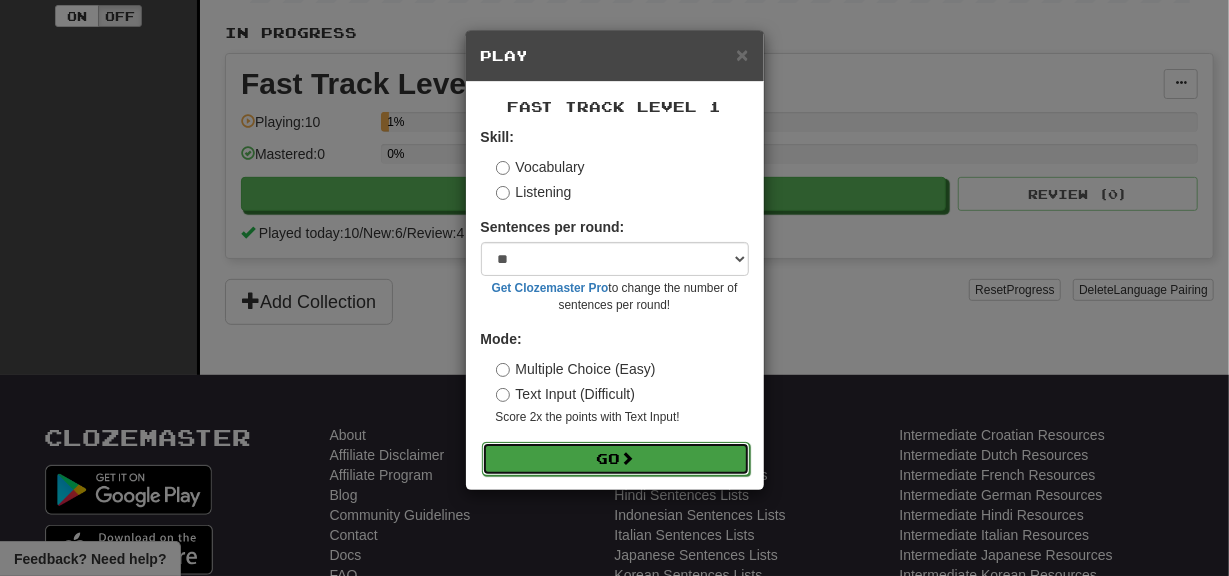 click on "Go" at bounding box center (616, 459) 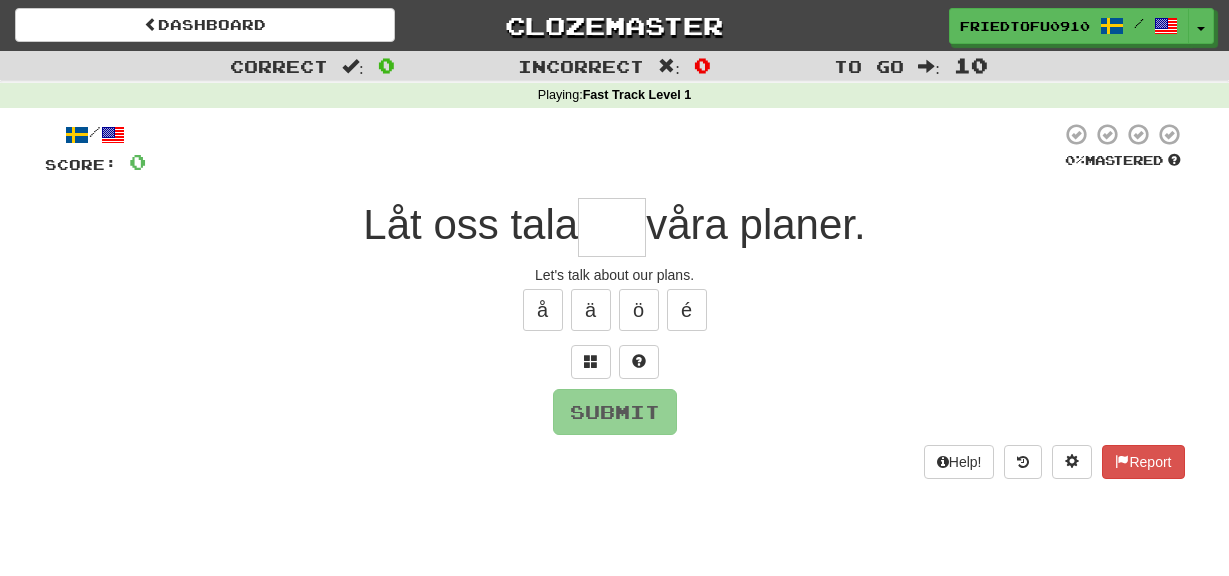 scroll, scrollTop: 0, scrollLeft: 0, axis: both 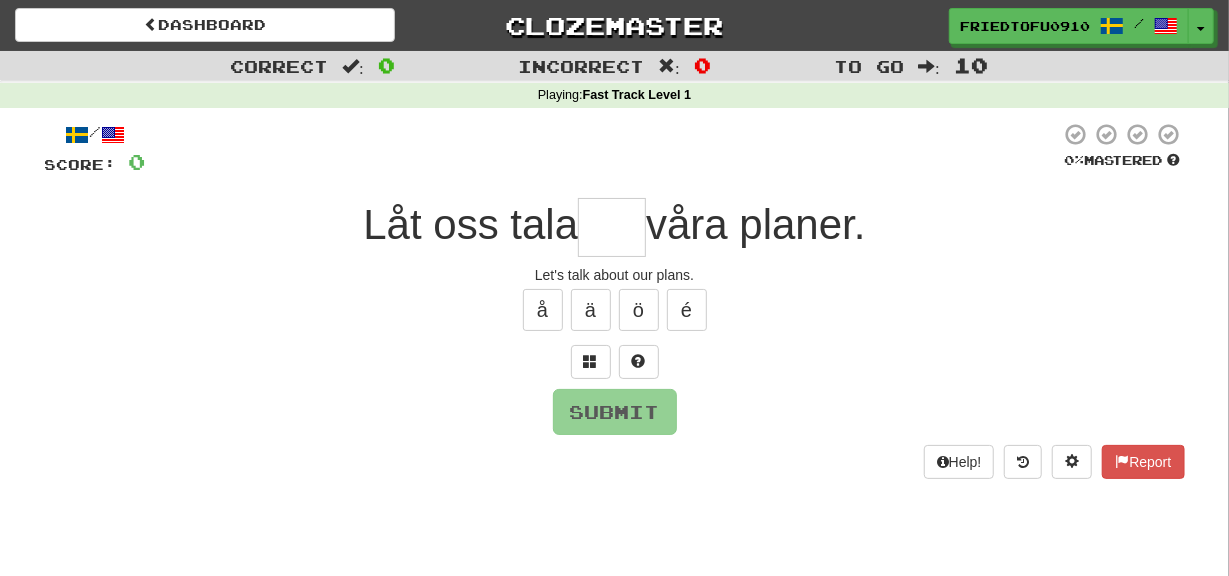 type on "*" 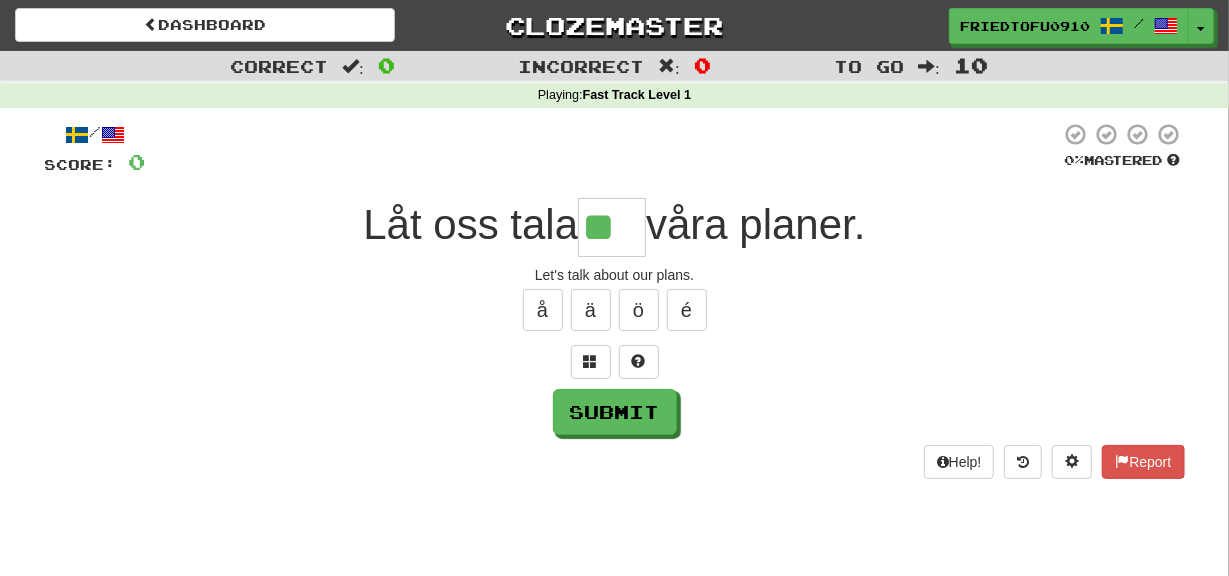 type on "**" 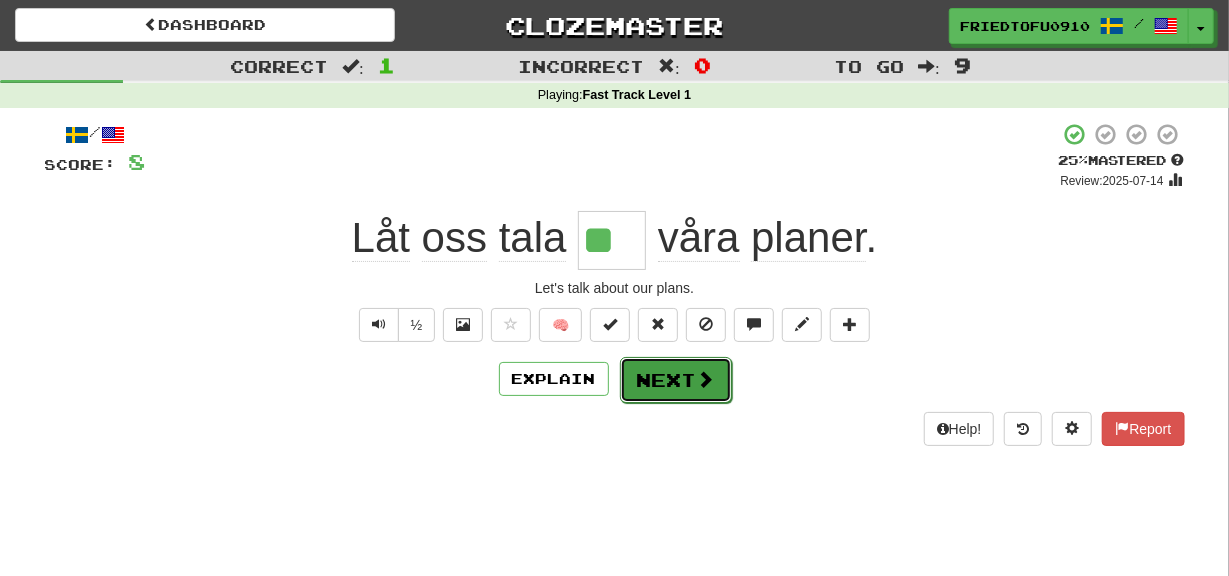 click at bounding box center (706, 379) 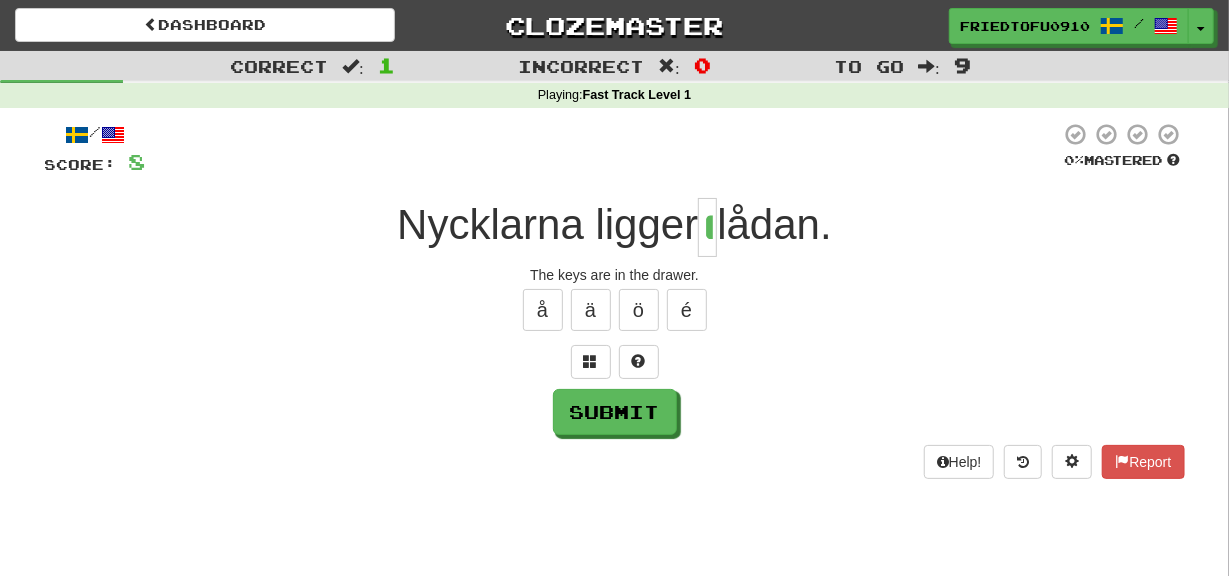 type on "*" 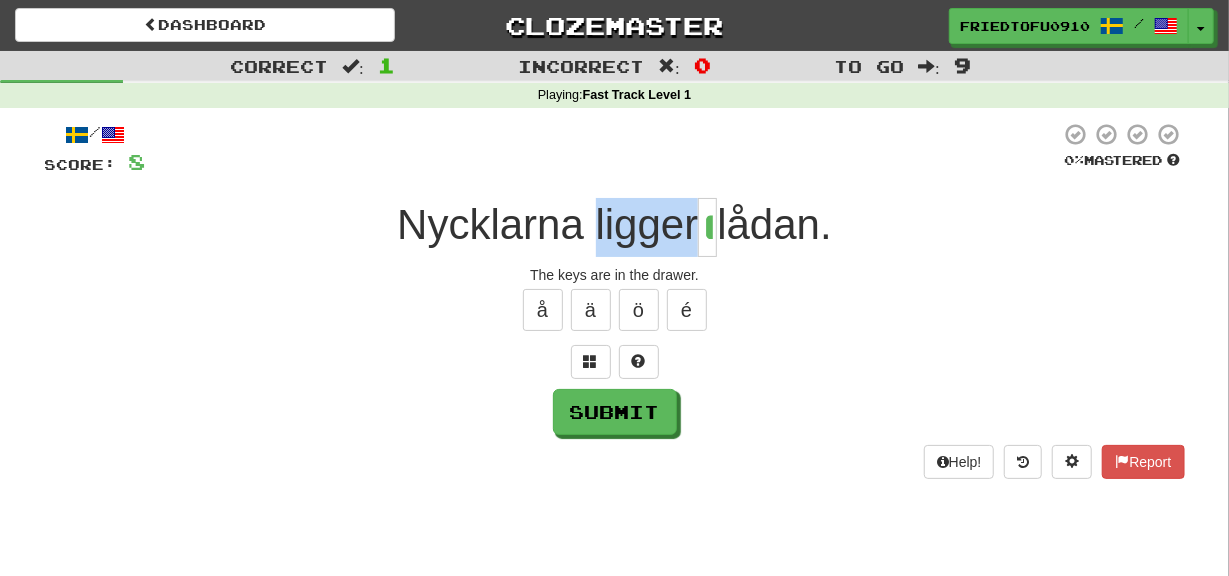 click on "Nycklarna ligger" at bounding box center (547, 224) 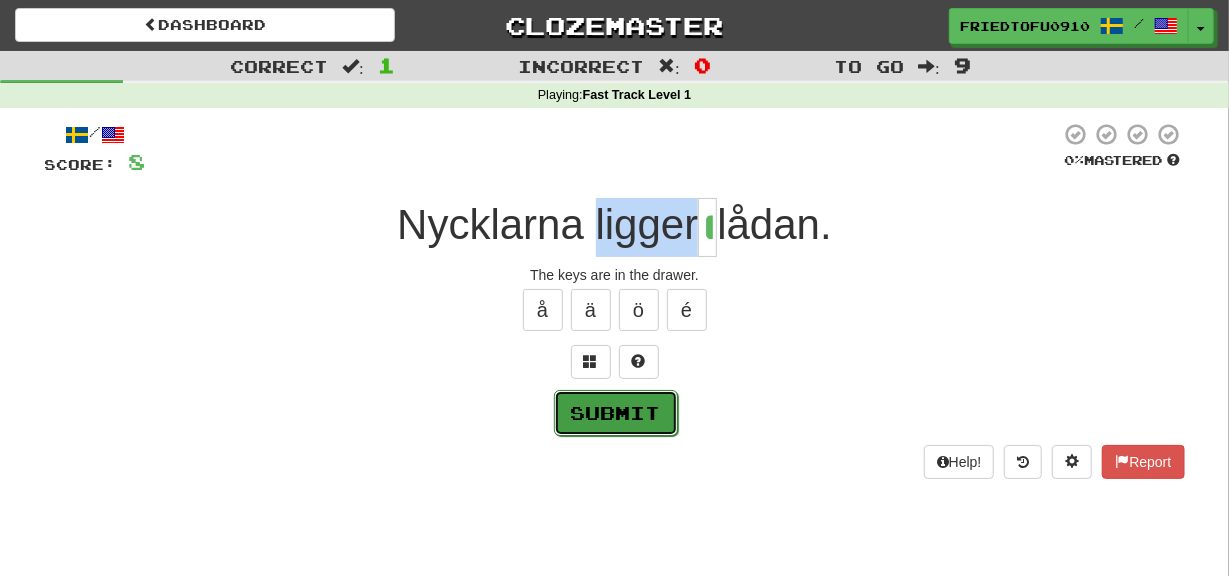 click on "Submit" at bounding box center [616, 413] 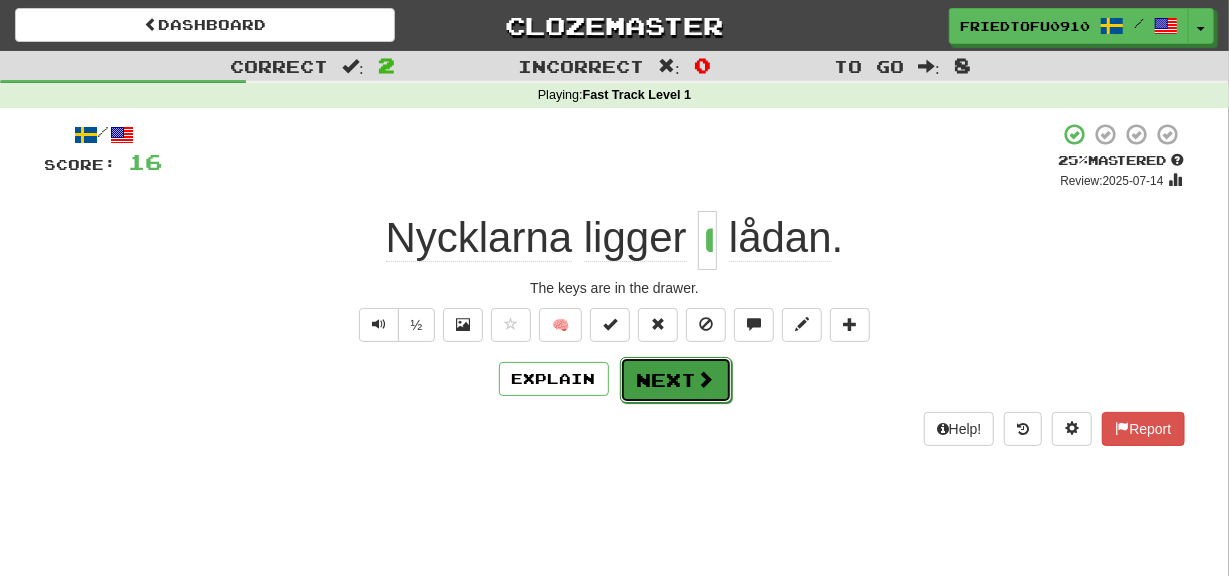 click on "Next" at bounding box center [676, 380] 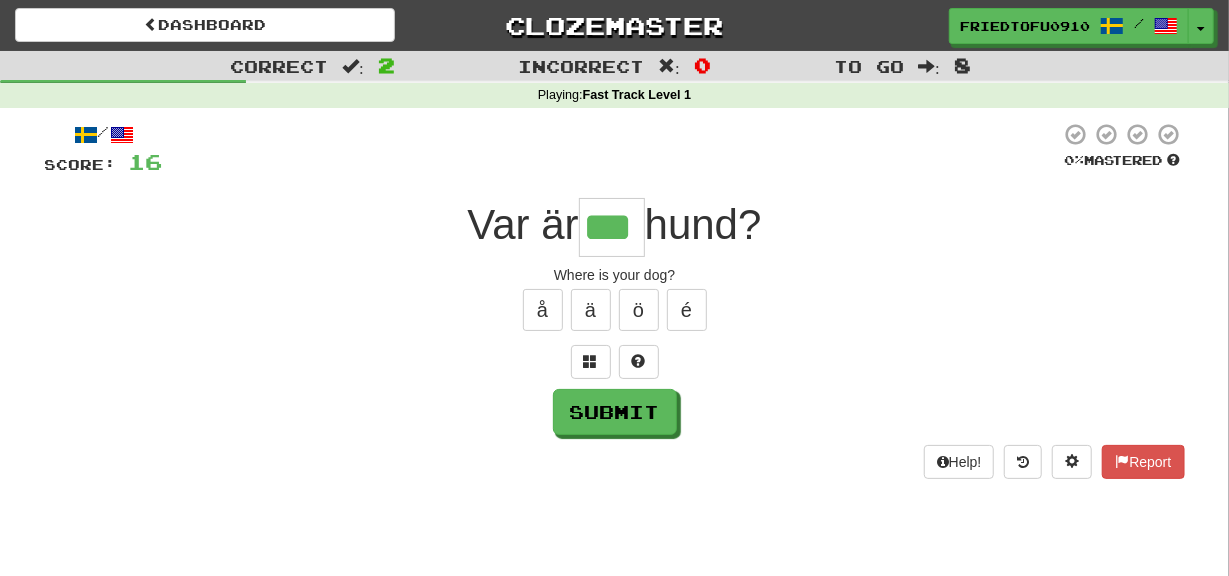 type on "***" 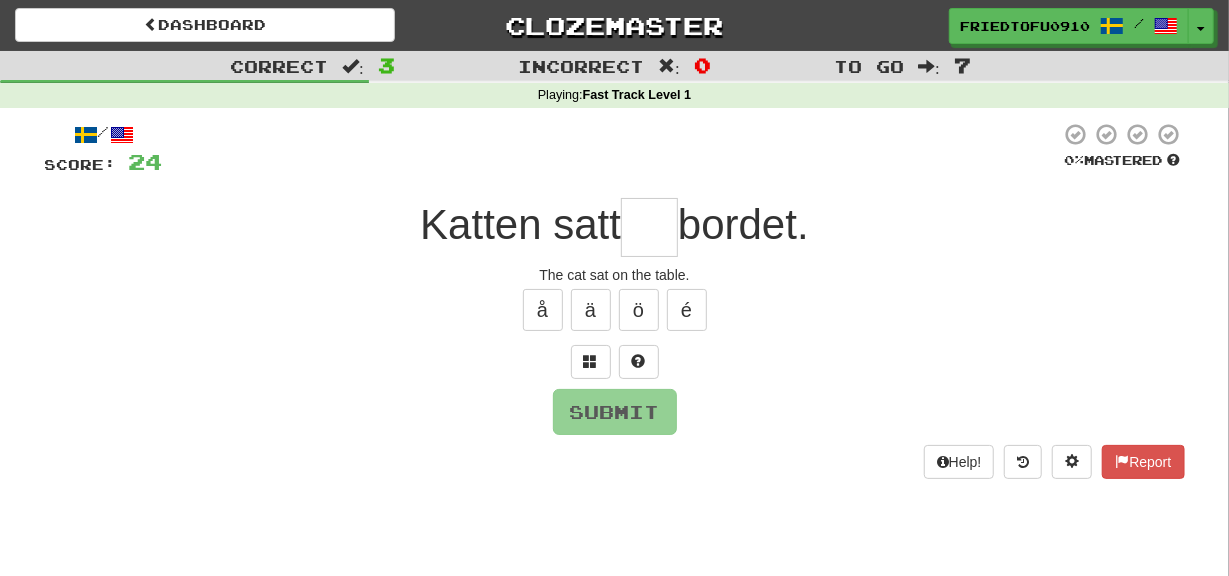 type on "*" 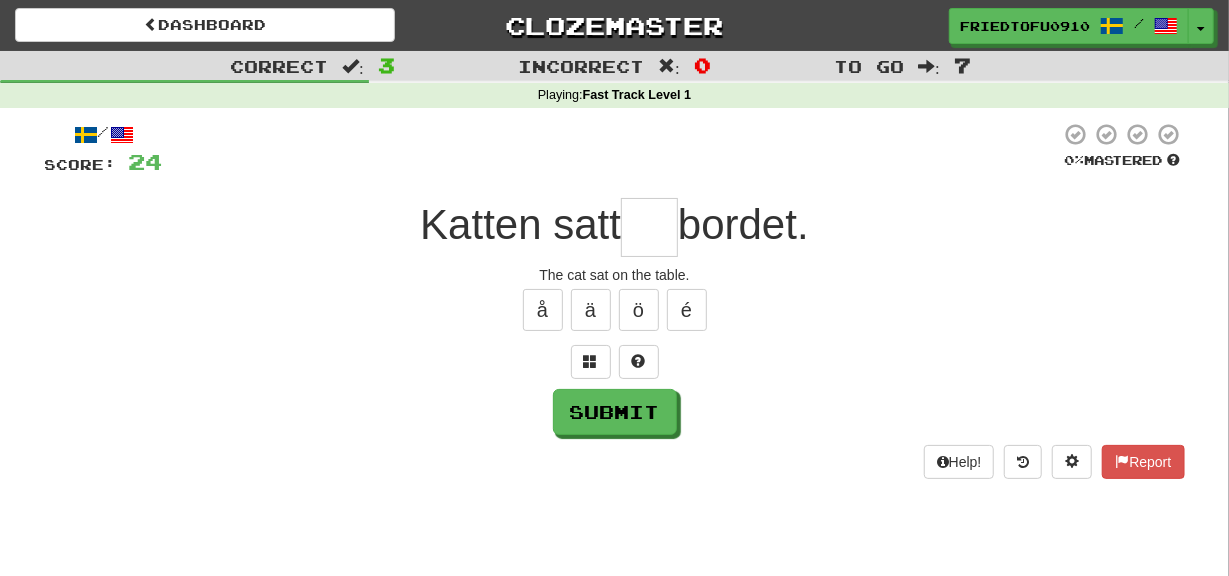 type on "*" 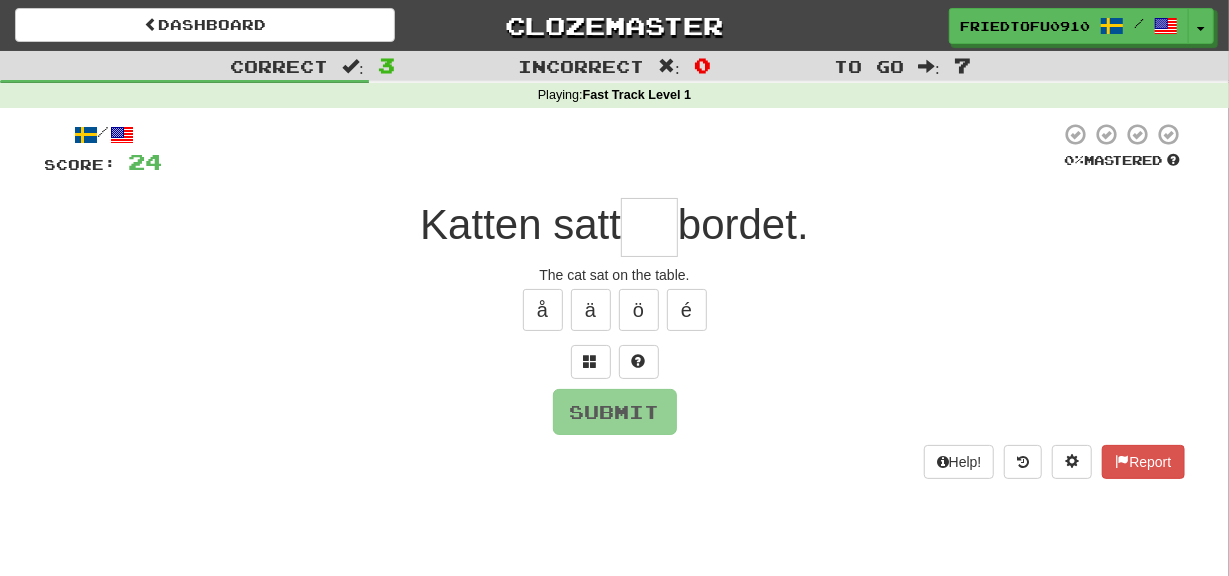 type on "*" 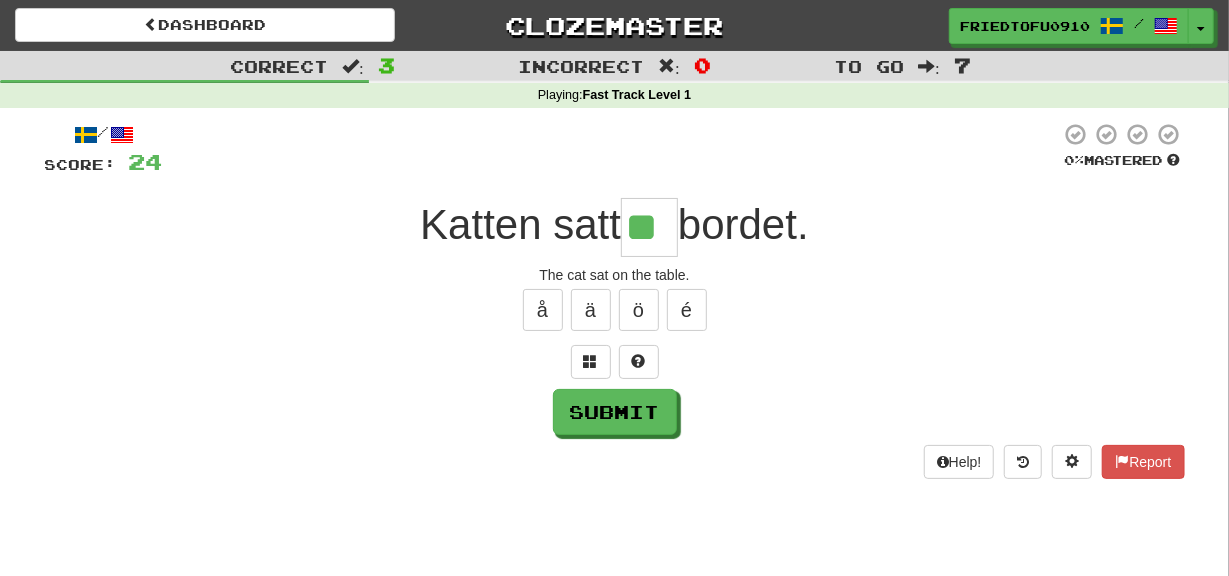 type on "**" 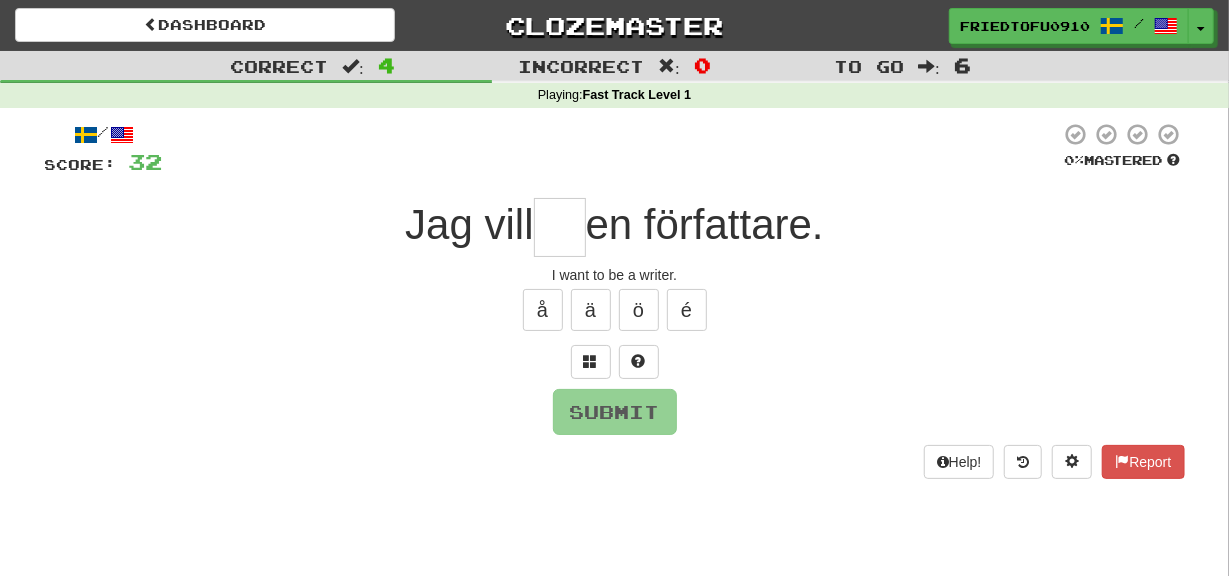 type on "*" 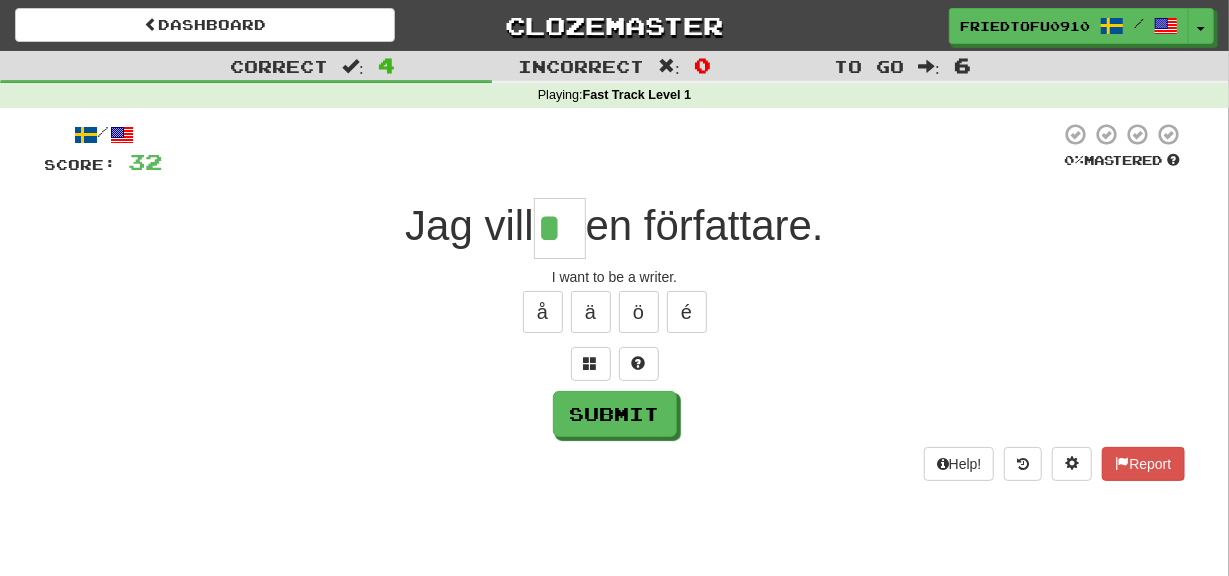 scroll, scrollTop: 0, scrollLeft: 0, axis: both 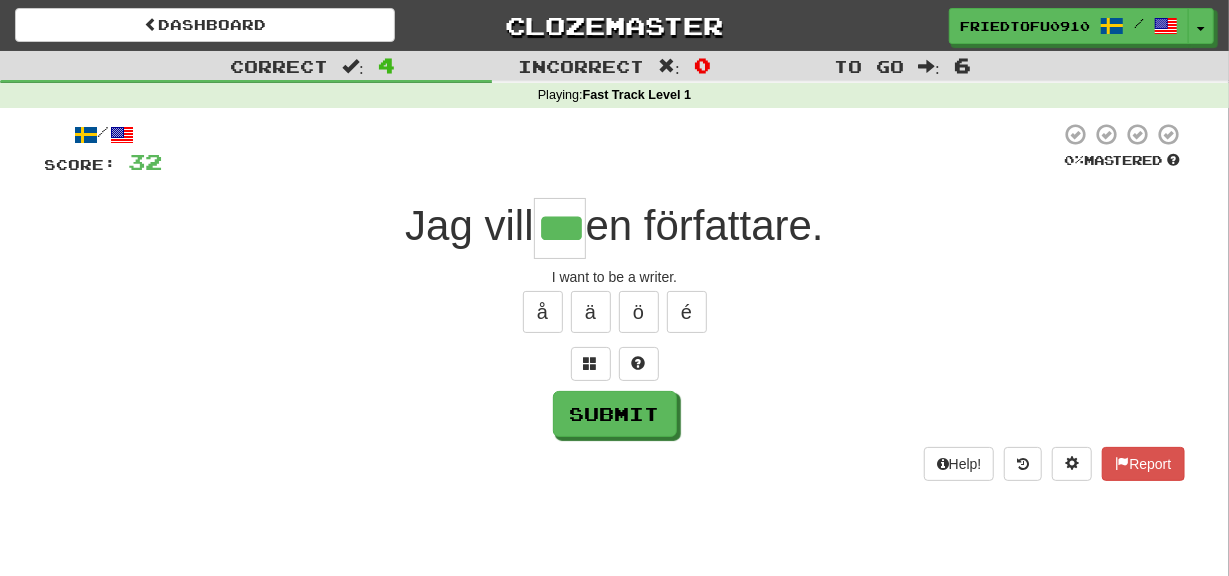 type on "***" 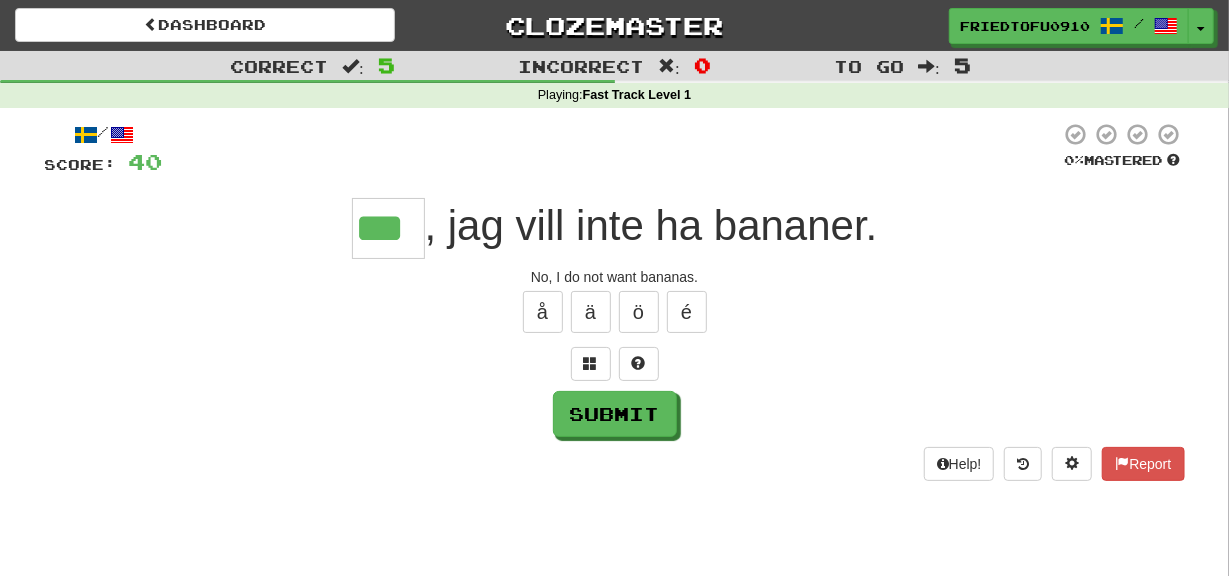 type on "***" 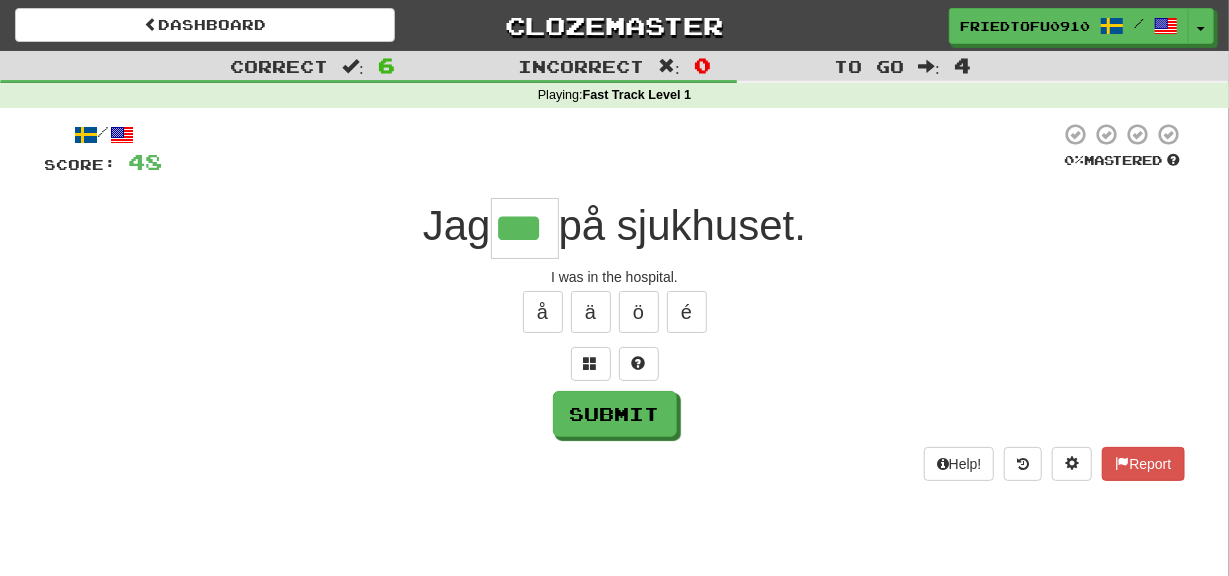 scroll, scrollTop: 0, scrollLeft: 0, axis: both 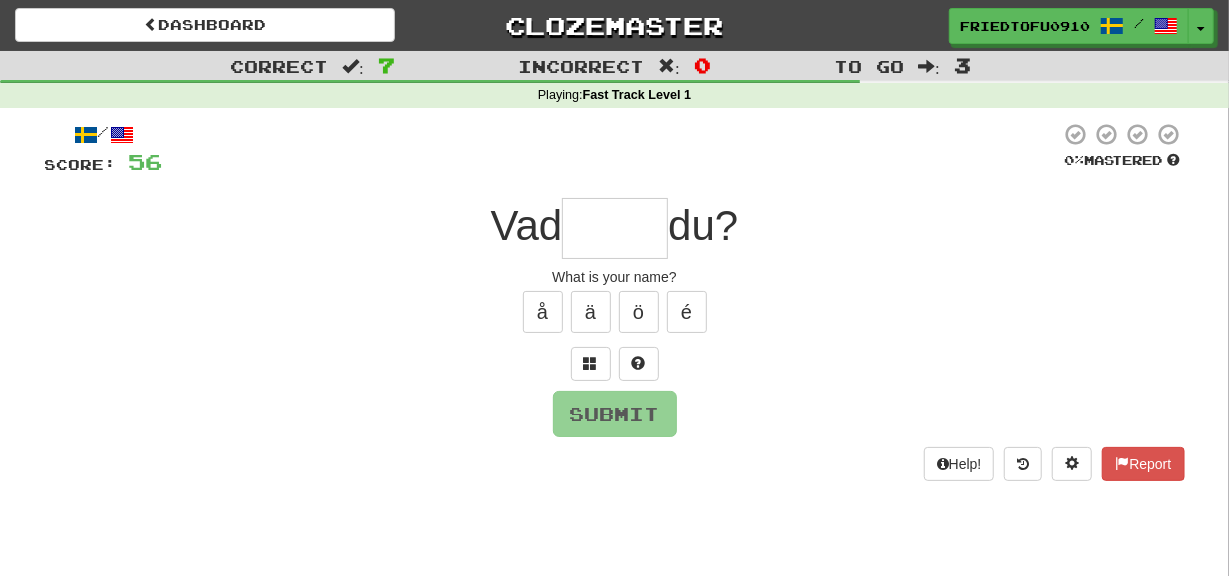 type on "*" 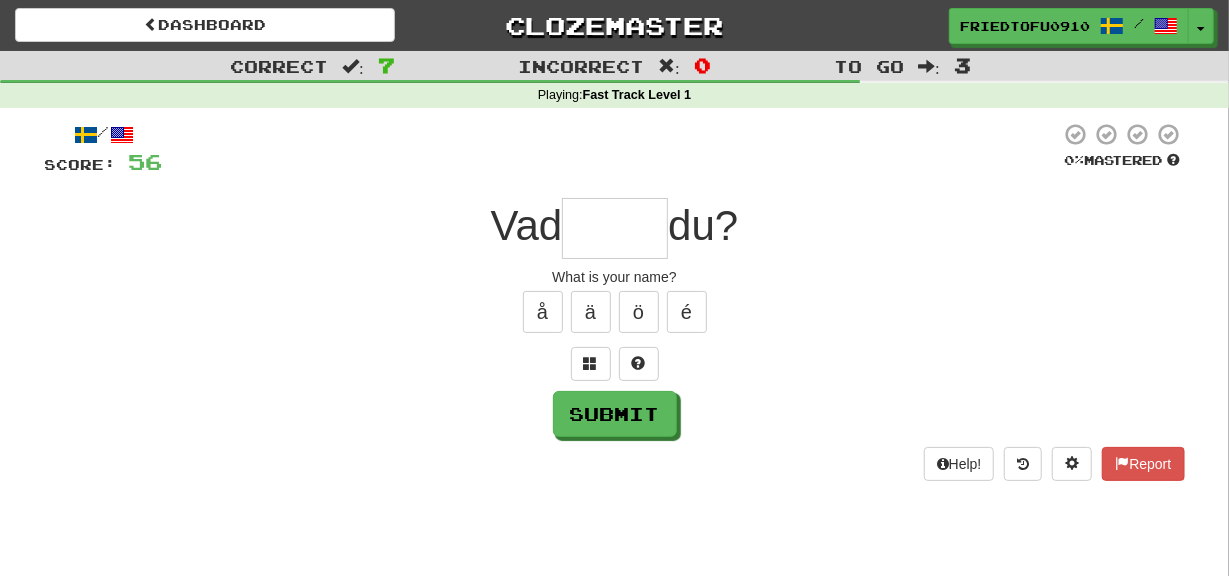 type on "*" 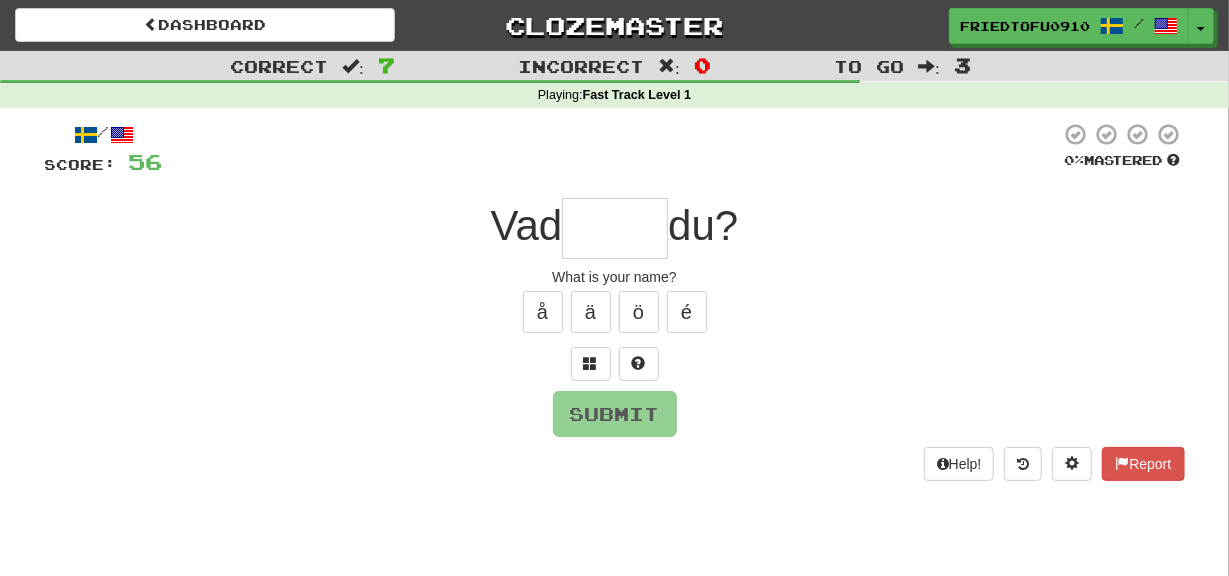 type on "*" 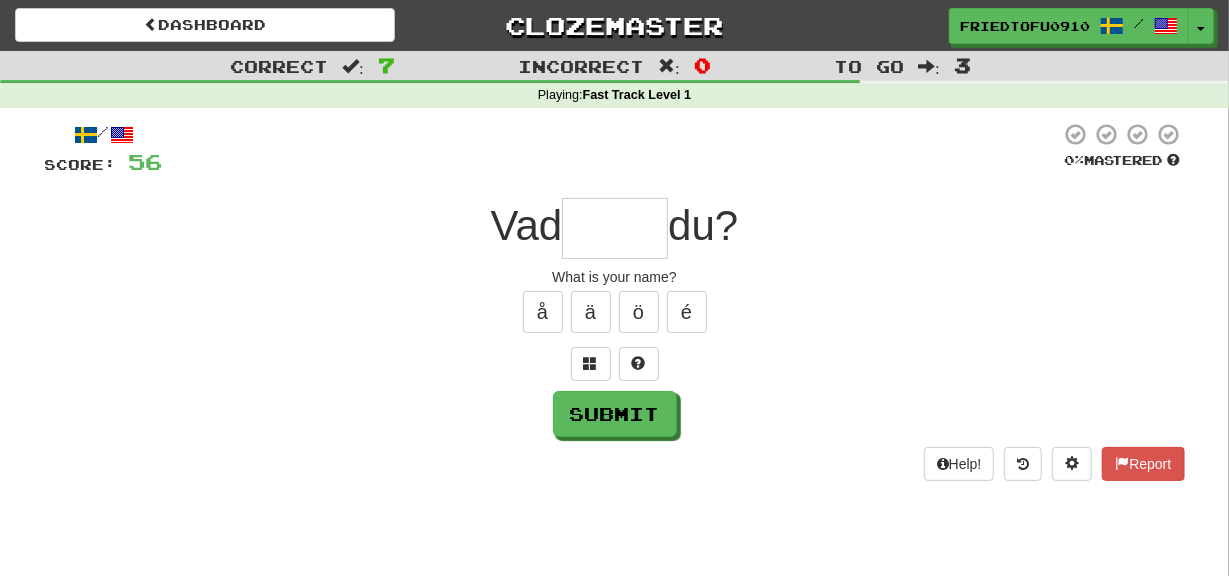 type on "*" 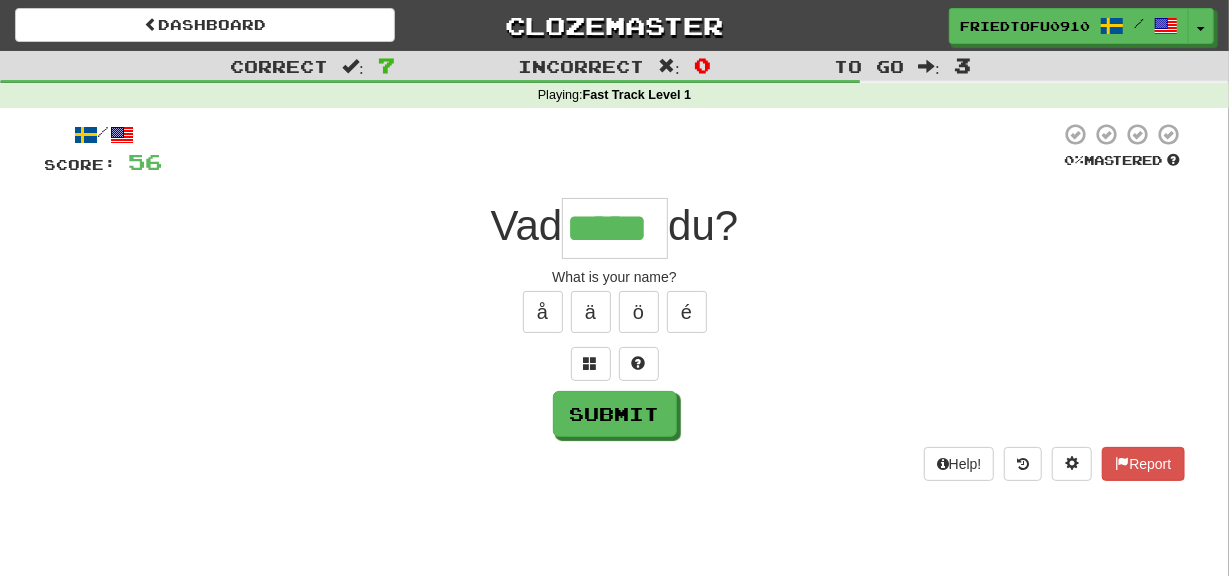 type on "*****" 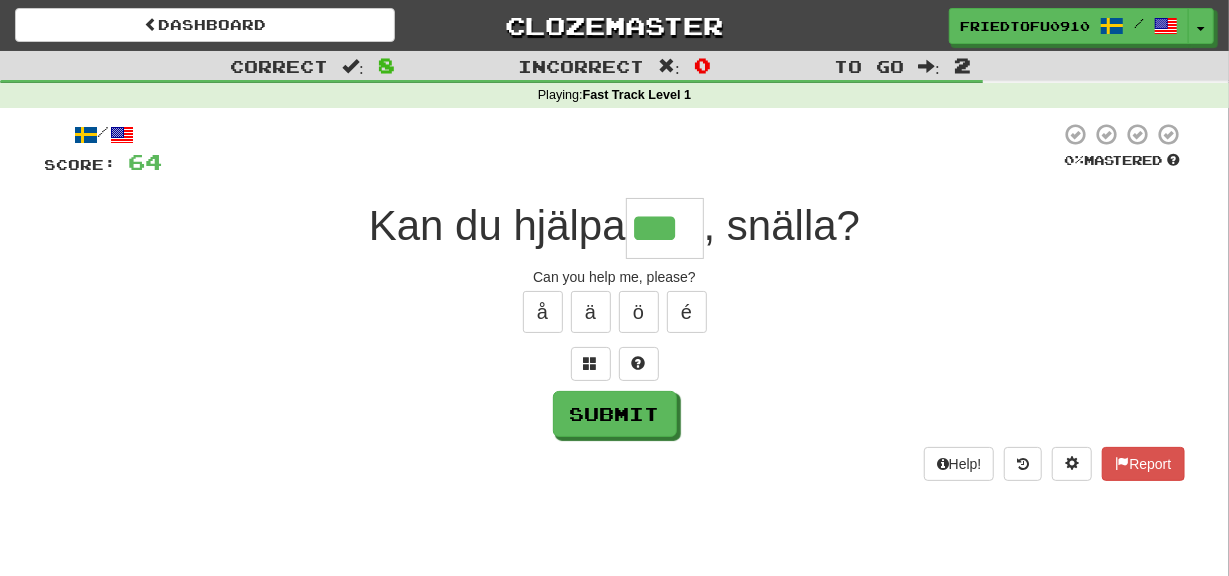 type on "***" 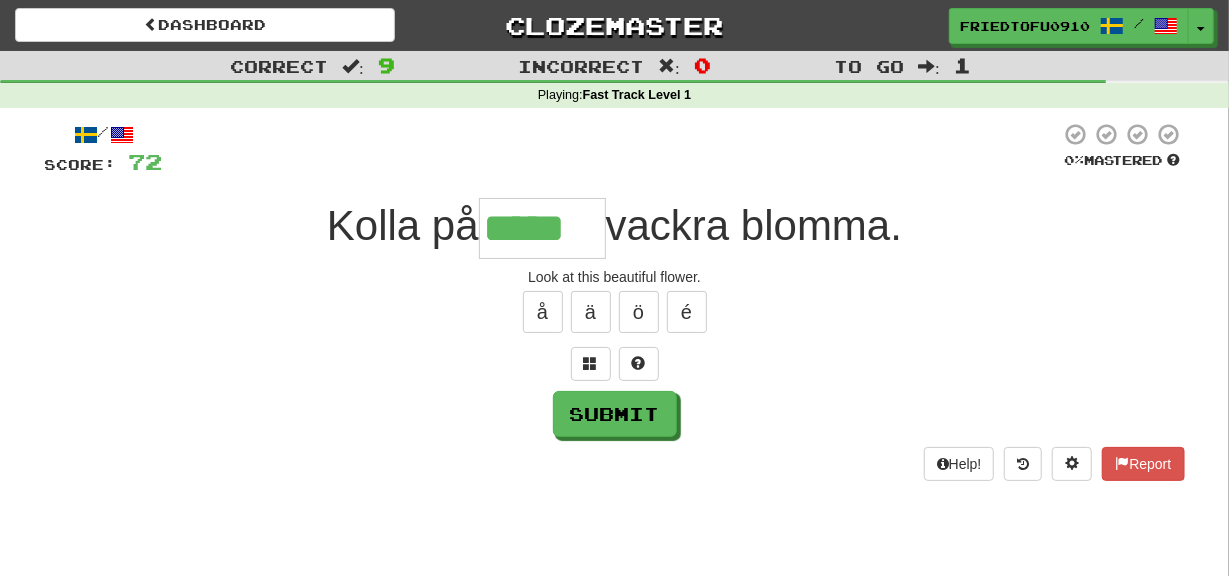 type on "*****" 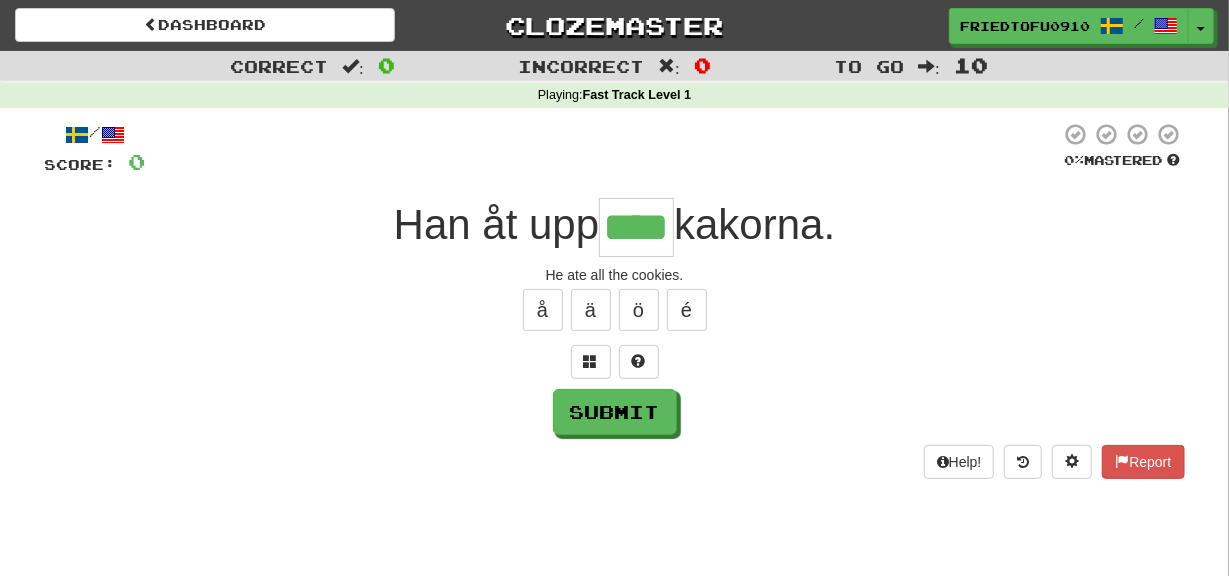 type on "****" 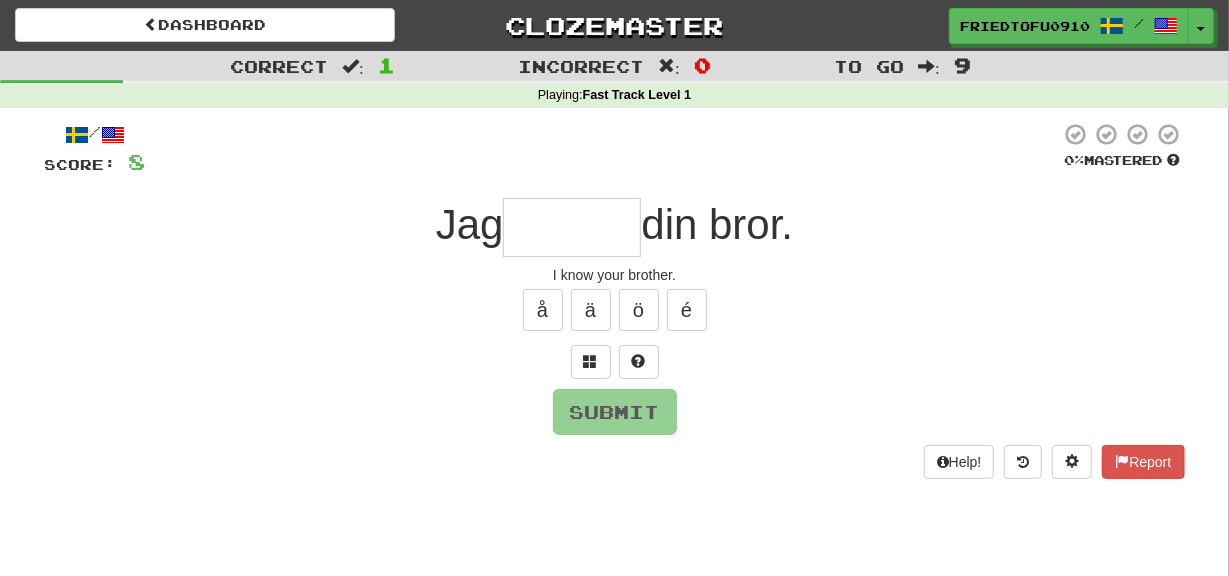 type on "*" 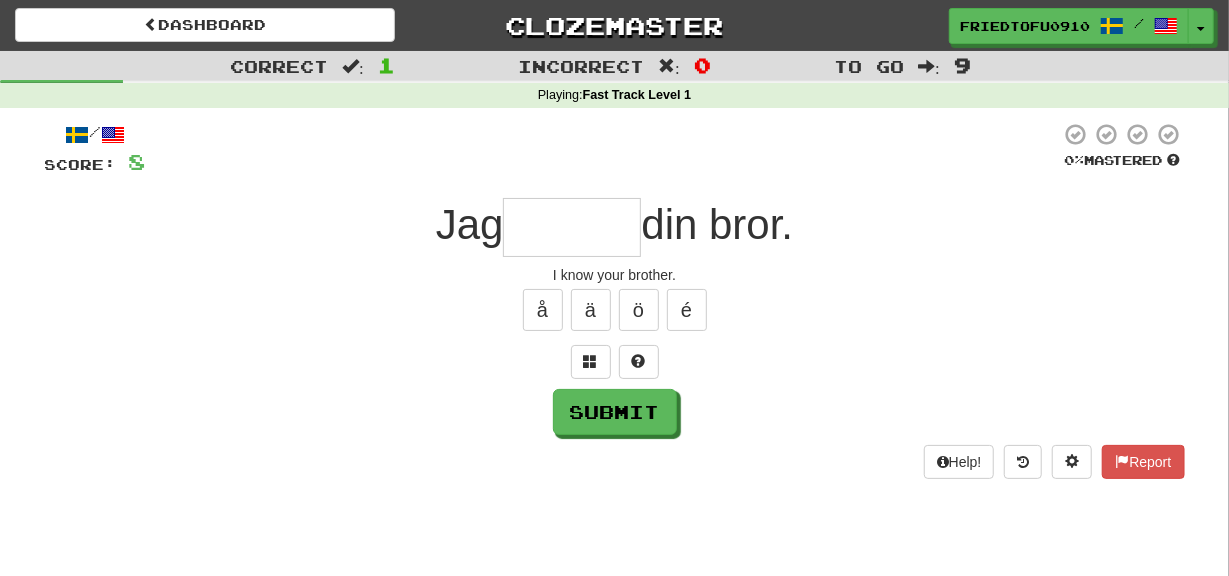 type on "*" 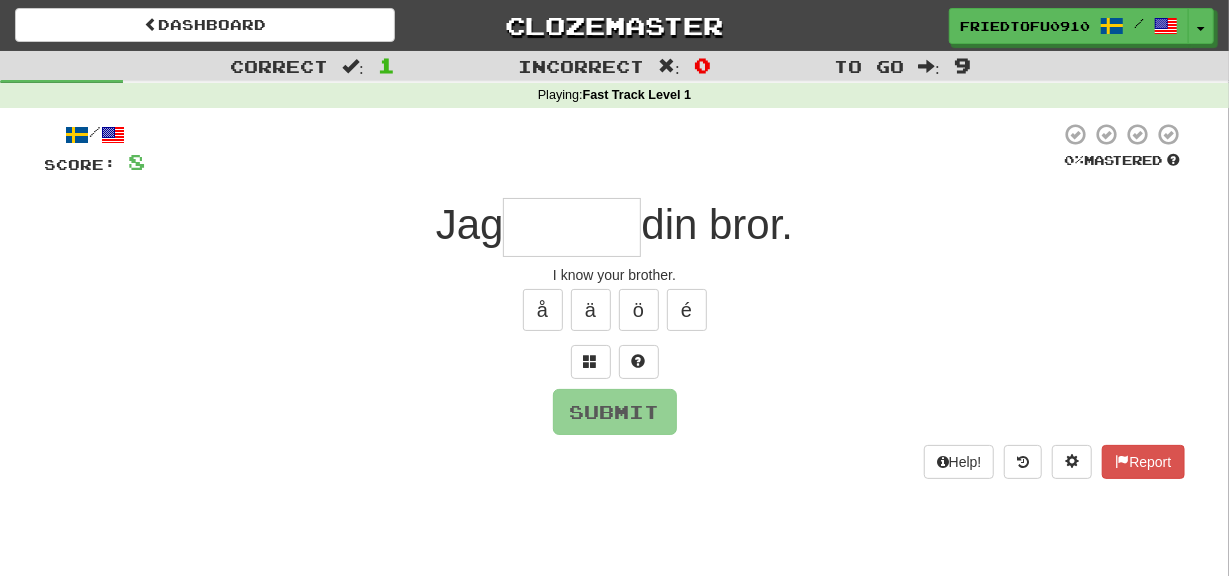 type on "*" 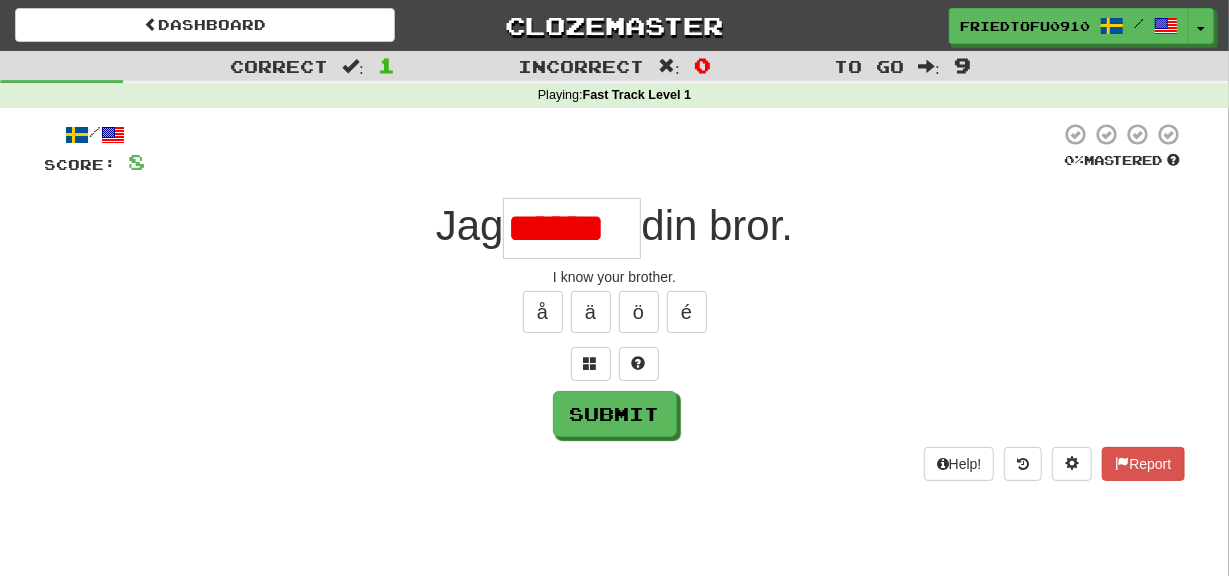 scroll, scrollTop: 0, scrollLeft: 0, axis: both 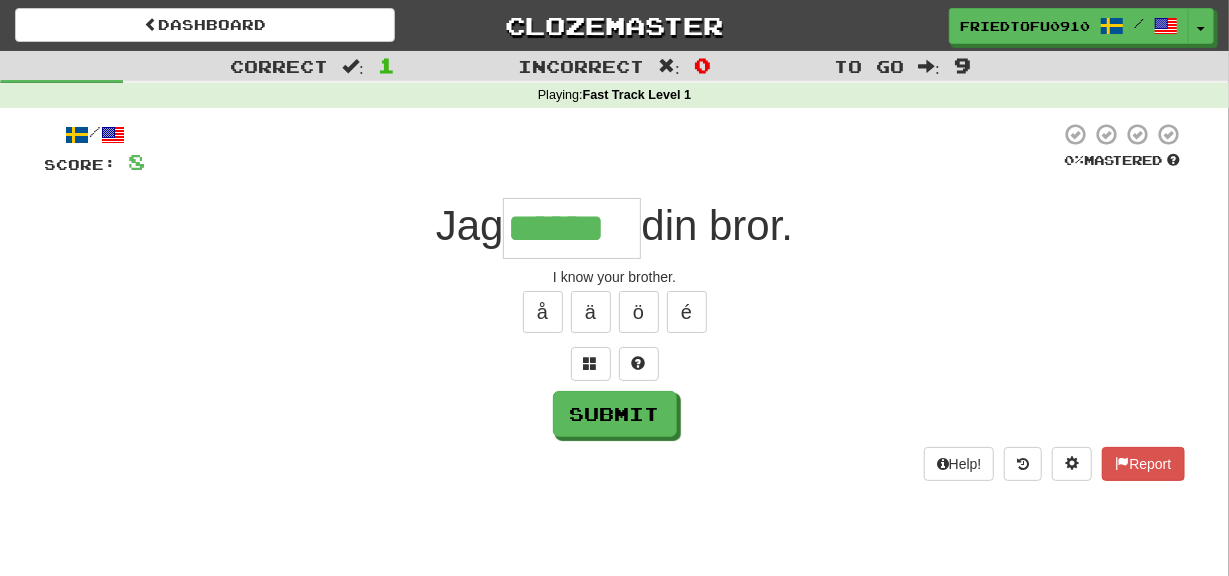 type on "******" 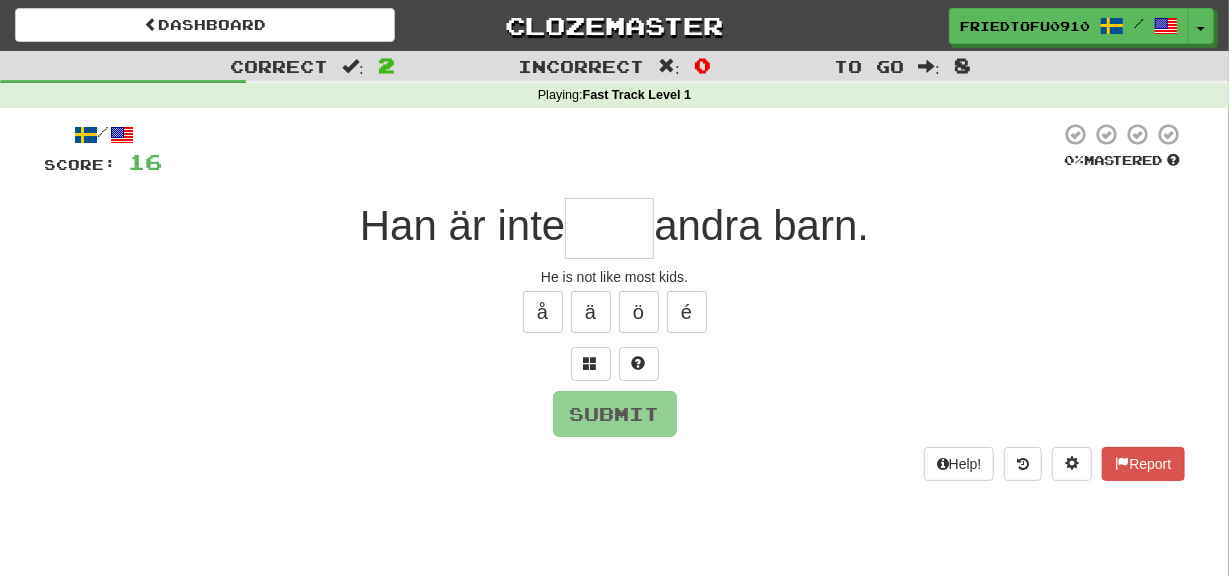 type on "*" 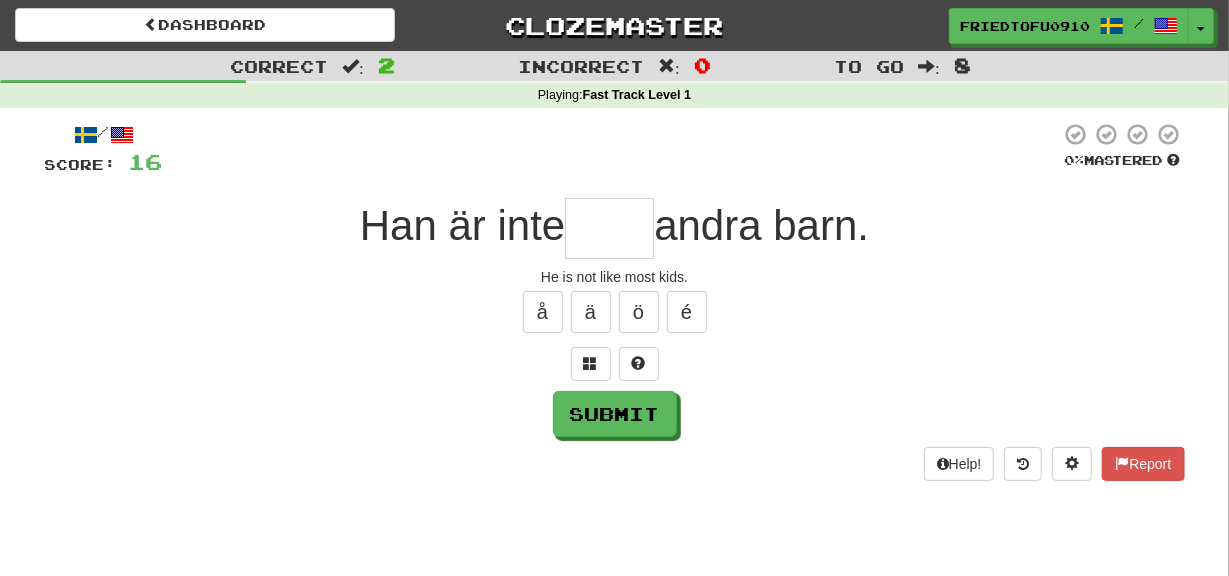 type on "*" 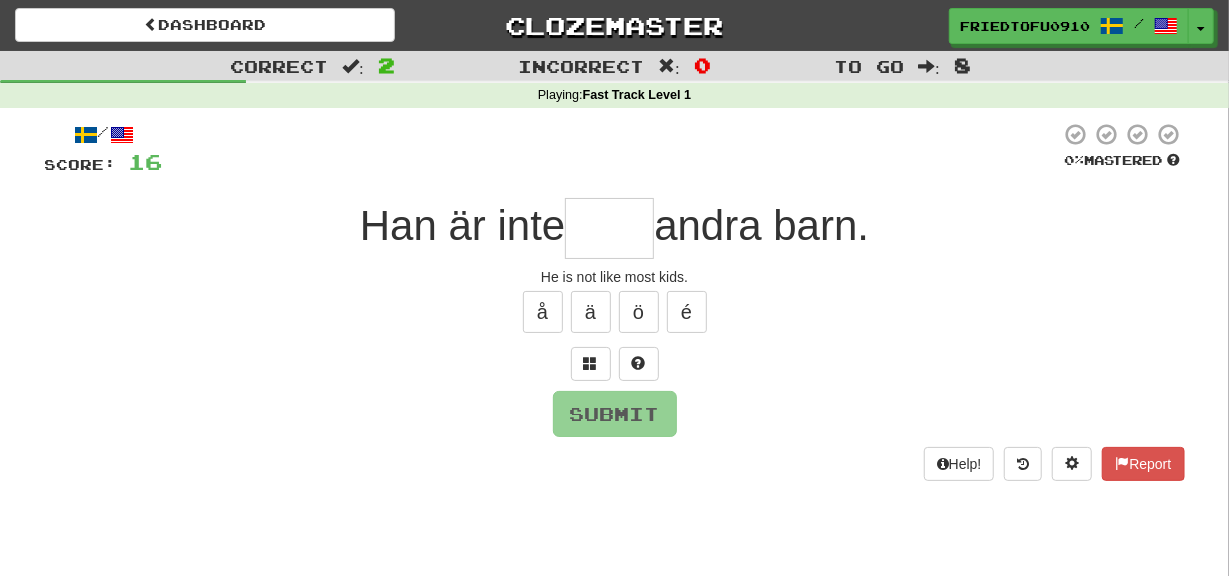 type on "*" 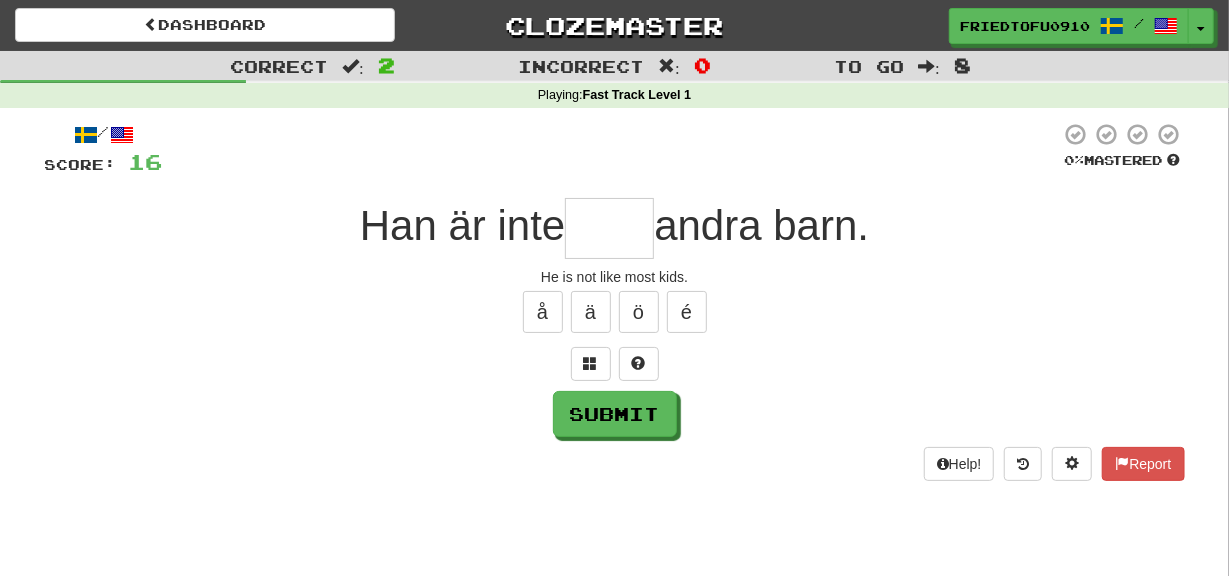 type on "*" 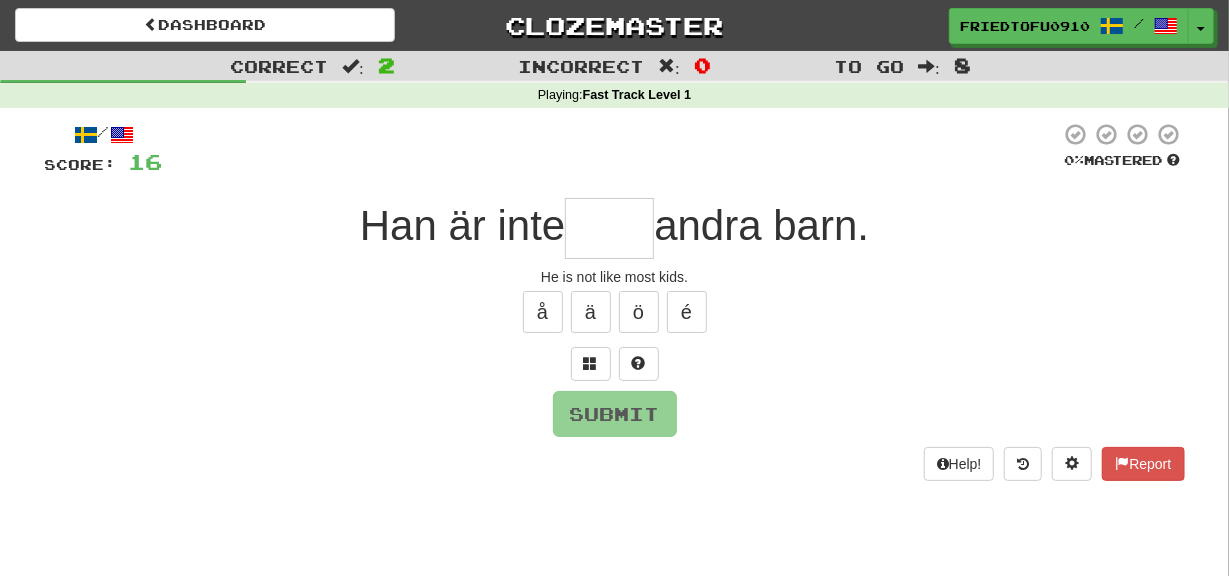 type on "*" 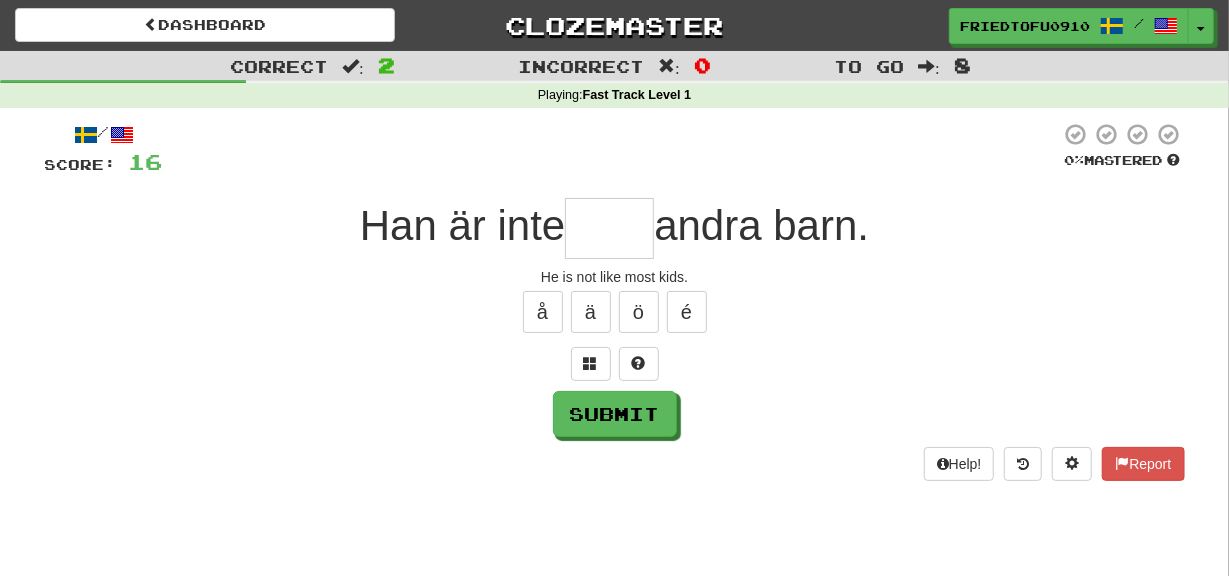 type on "*" 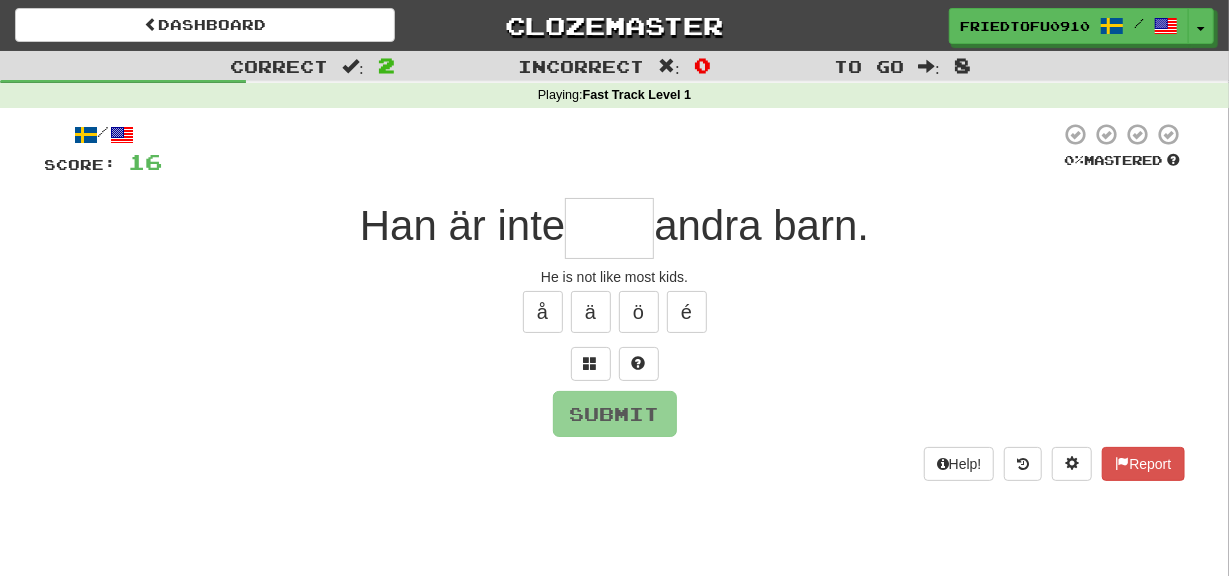 type on "*" 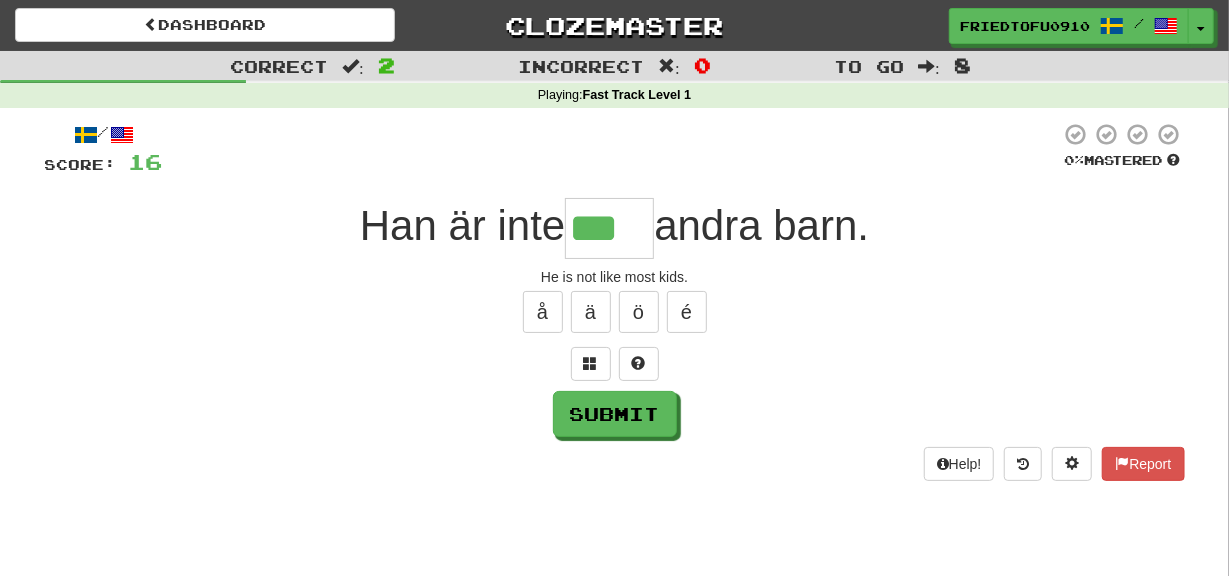 type on "***" 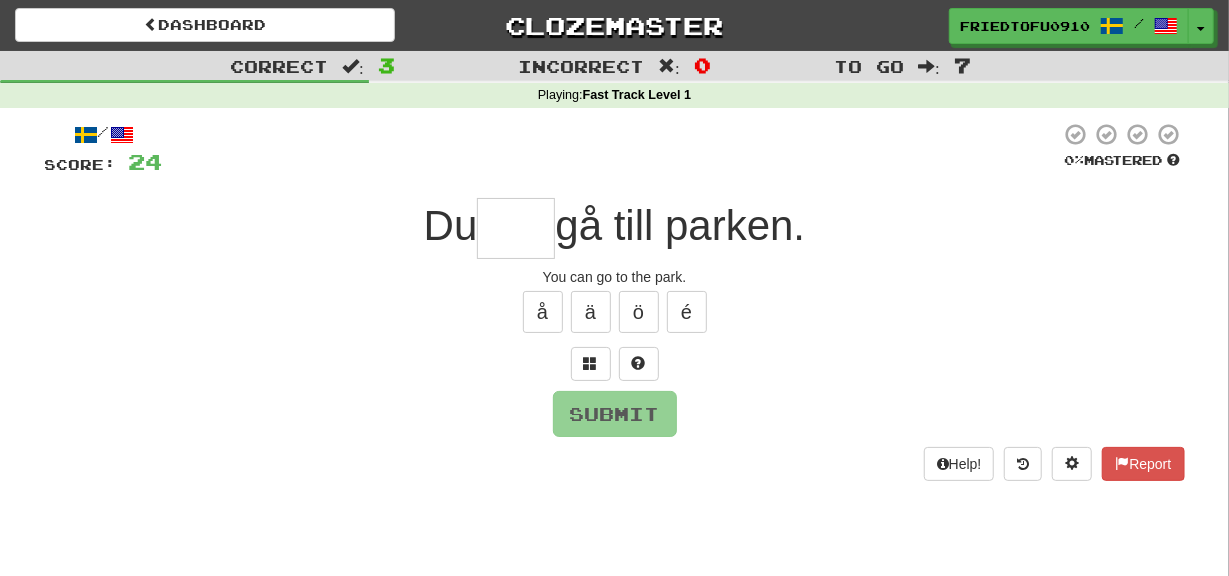 type on "*" 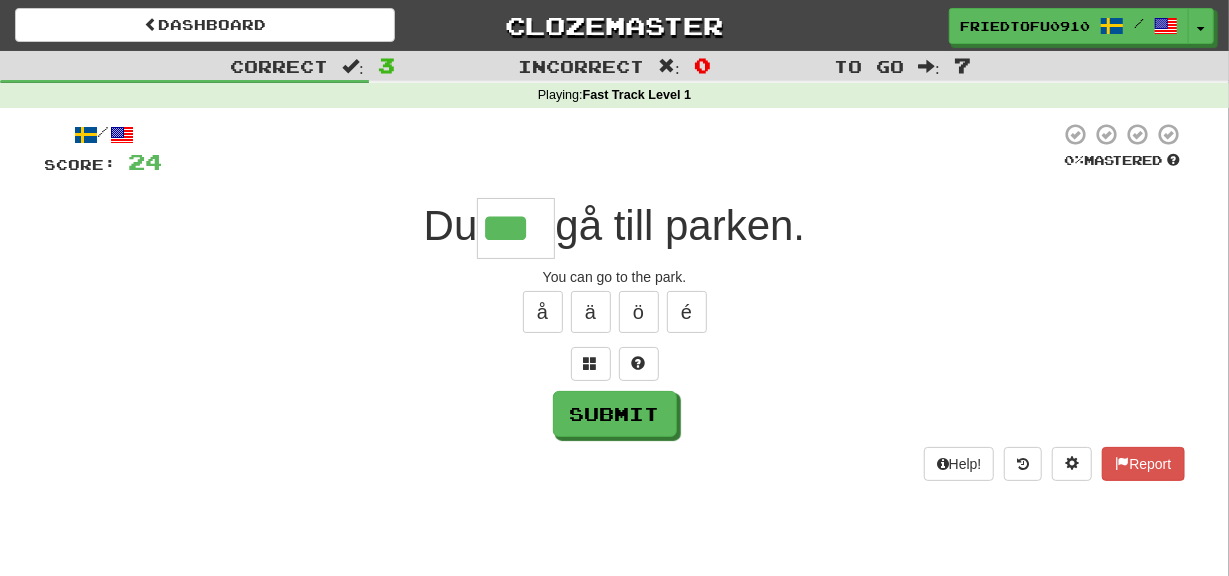 type on "***" 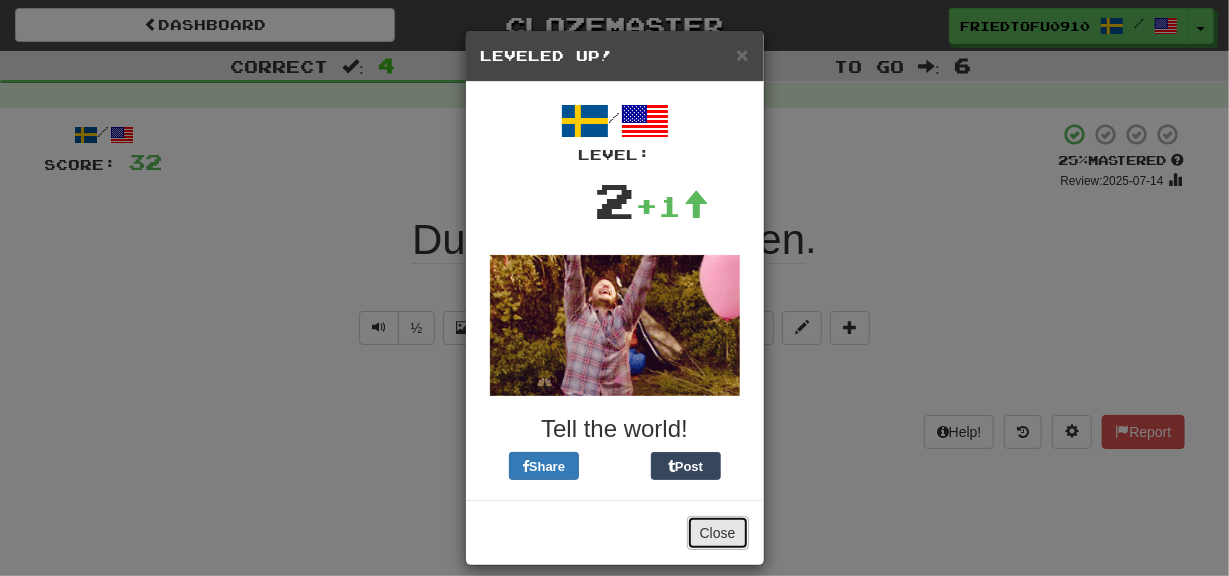 click on "Close" at bounding box center (718, 533) 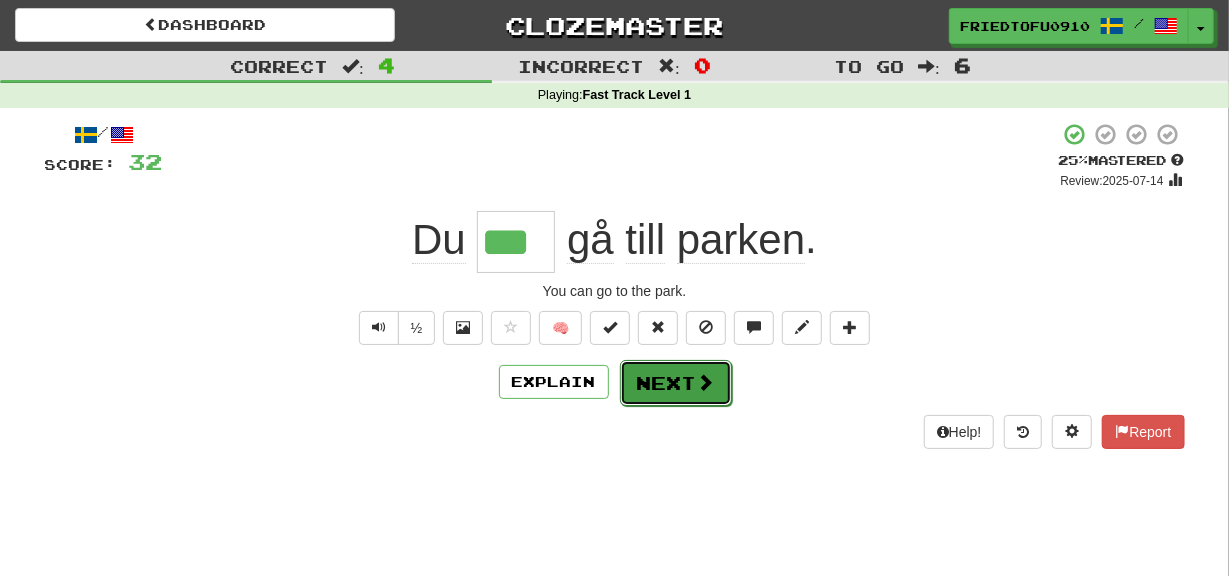 click on "Next" at bounding box center (676, 383) 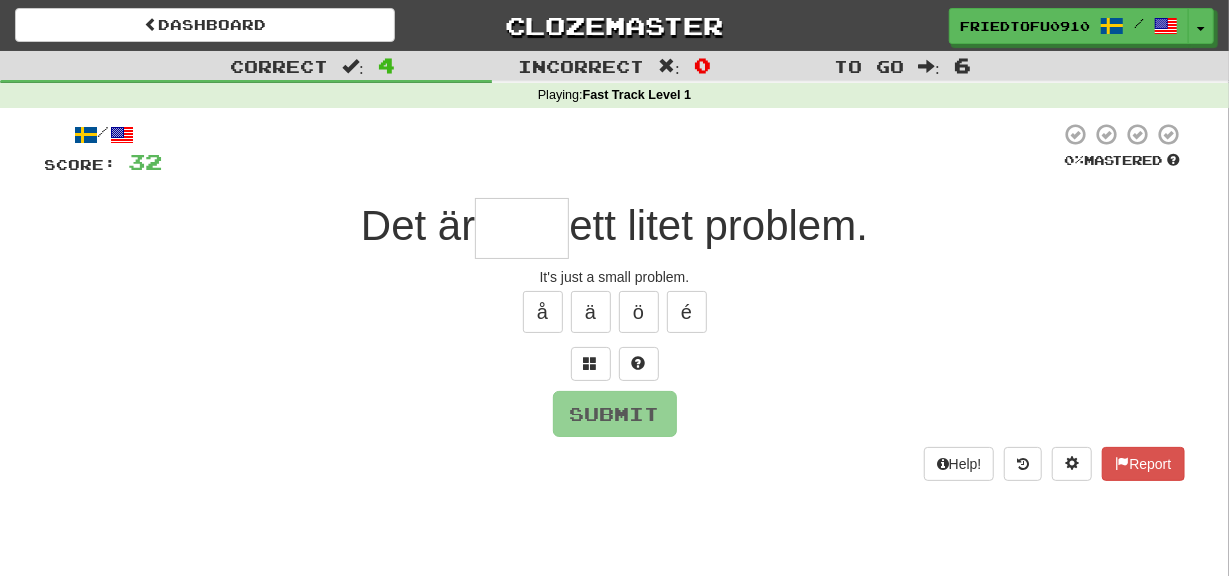 type on "*" 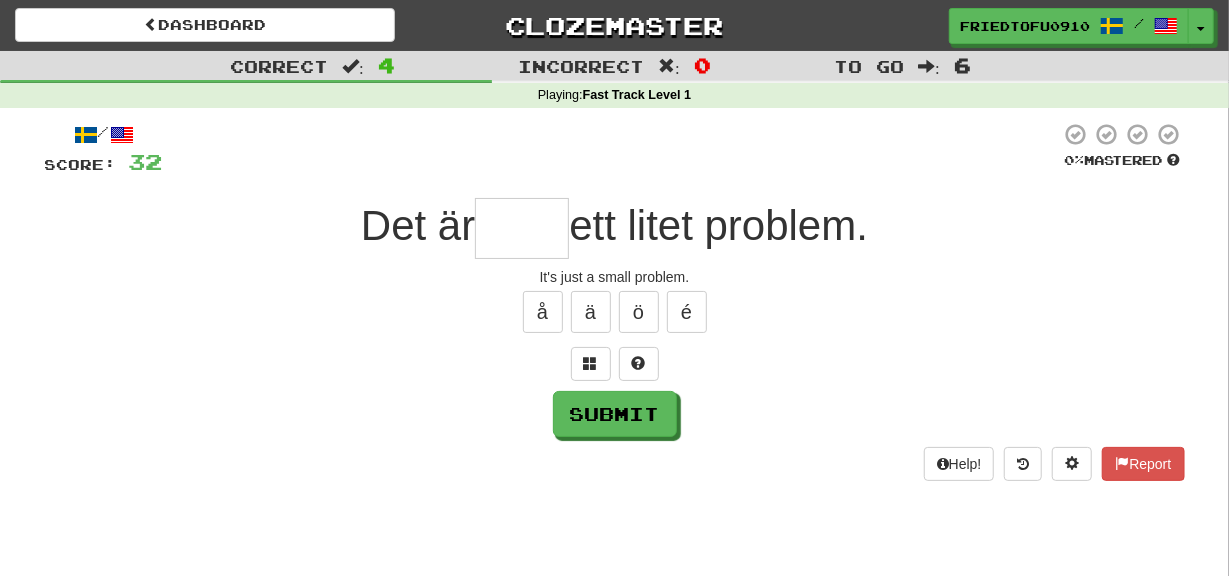 type on "*" 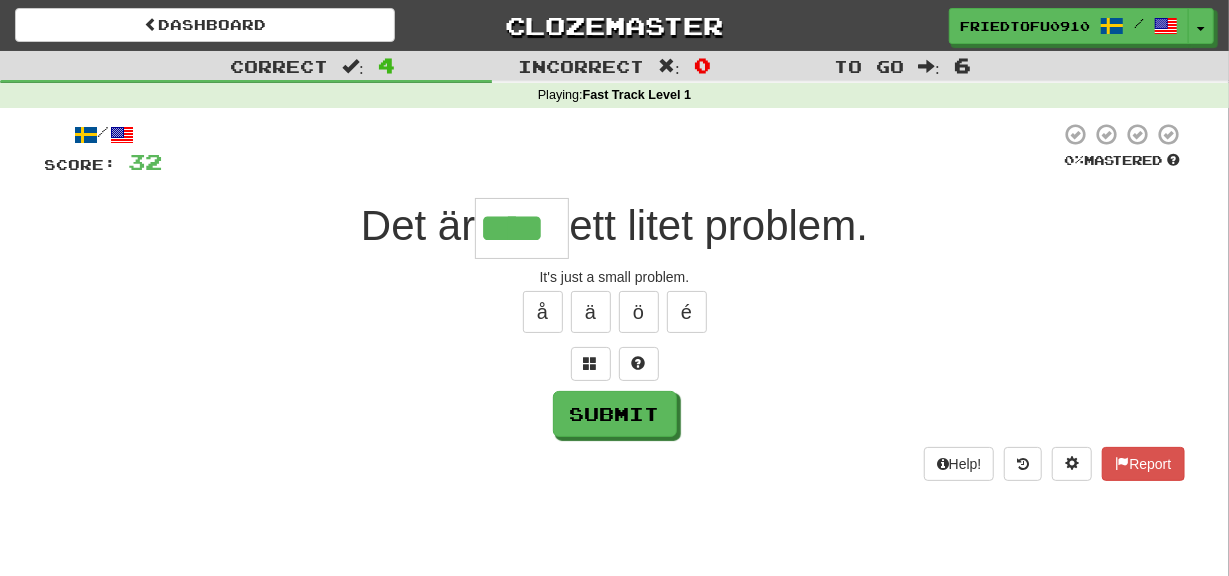 type on "****" 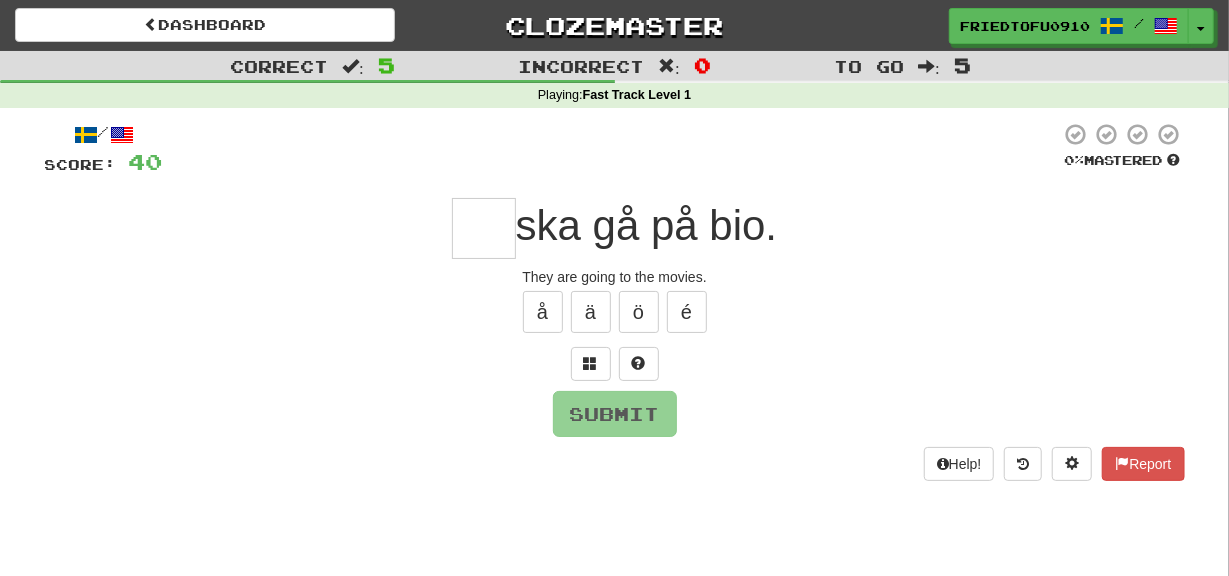 type on "*" 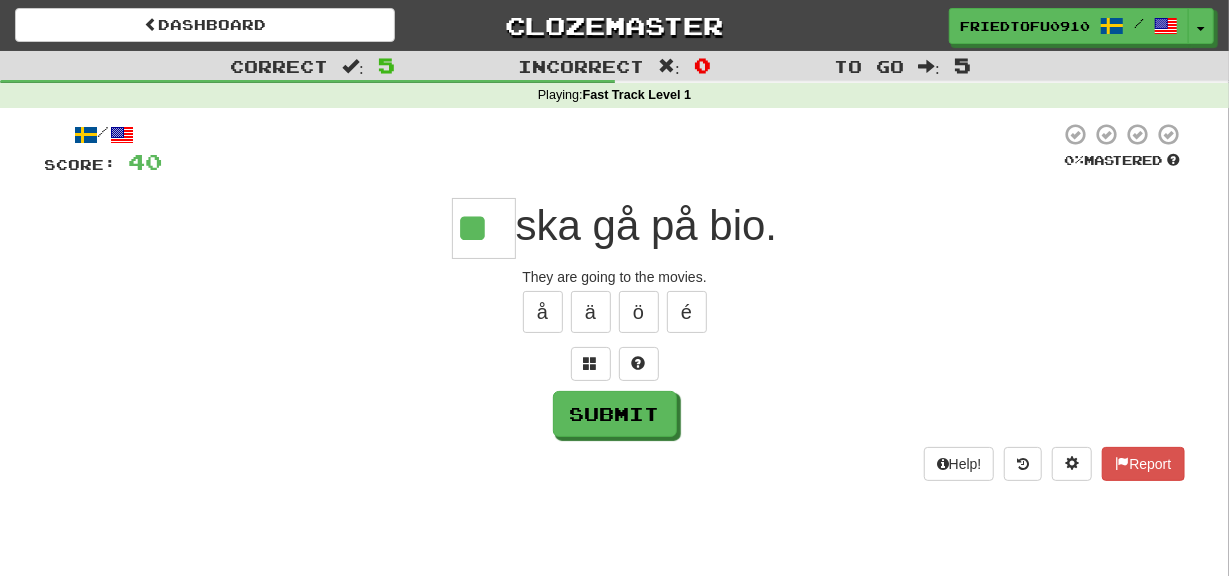 type on "**" 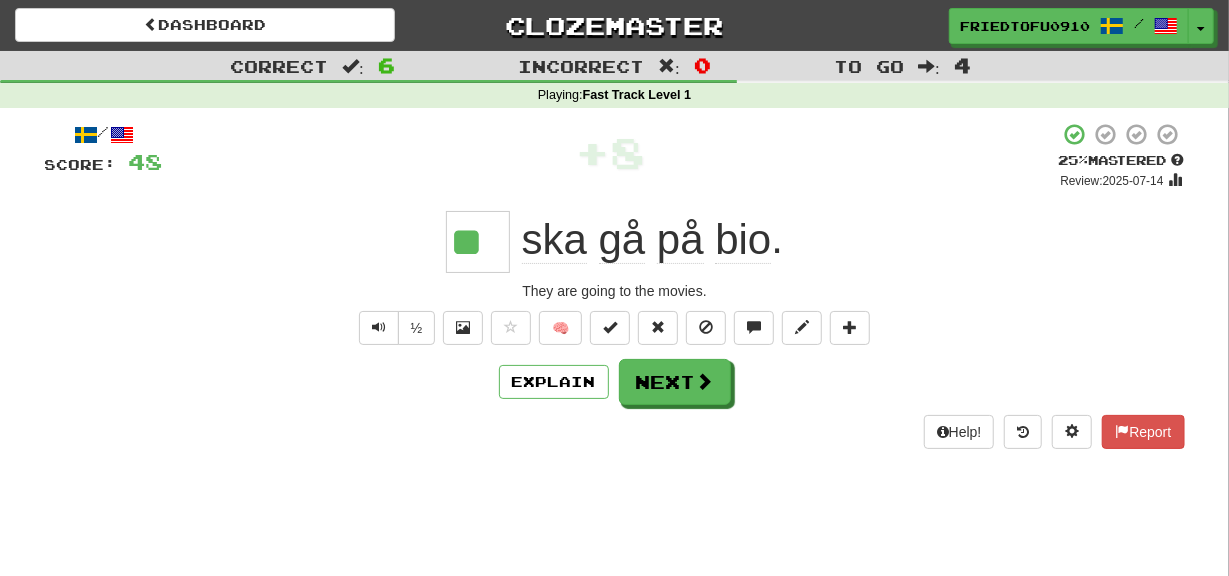 click on "**" at bounding box center (478, 241) 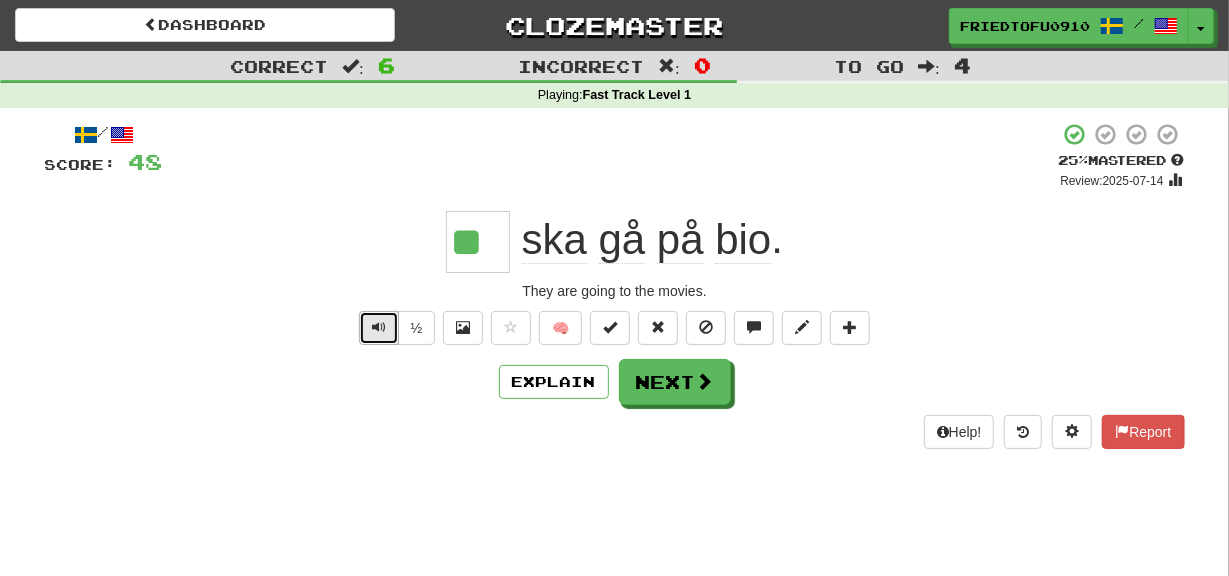 click at bounding box center (379, 328) 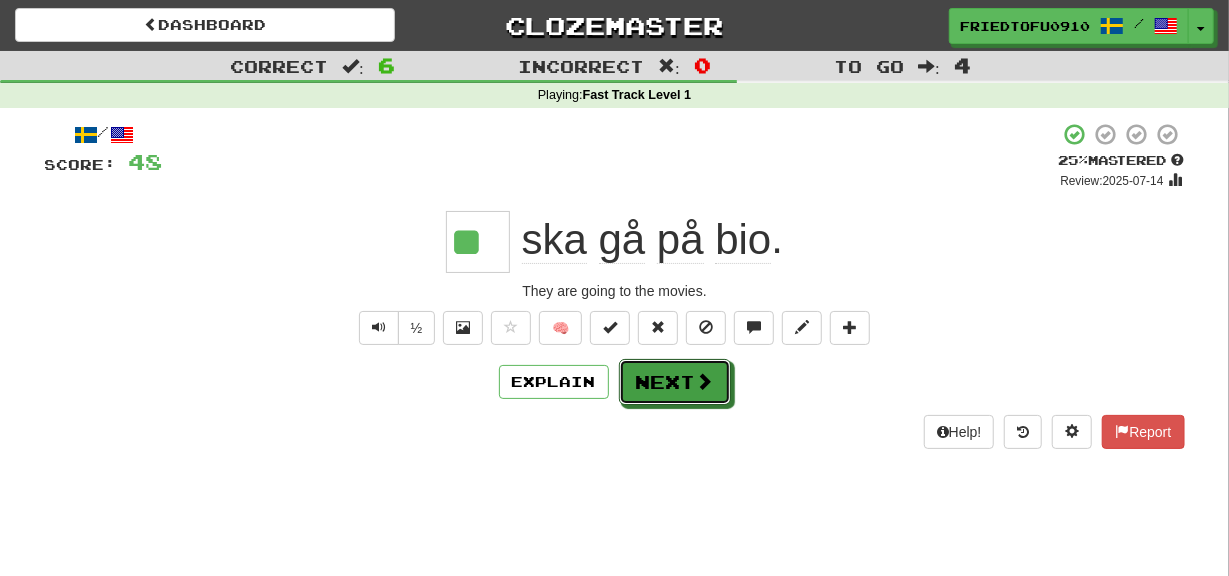 click on "Next" at bounding box center (675, 382) 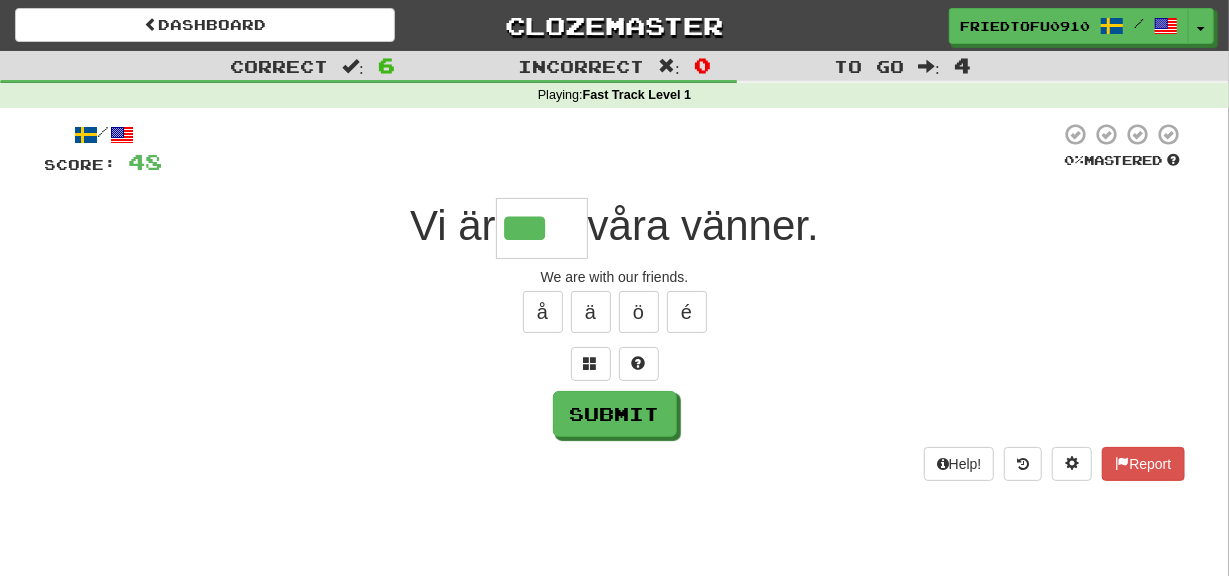 type on "***" 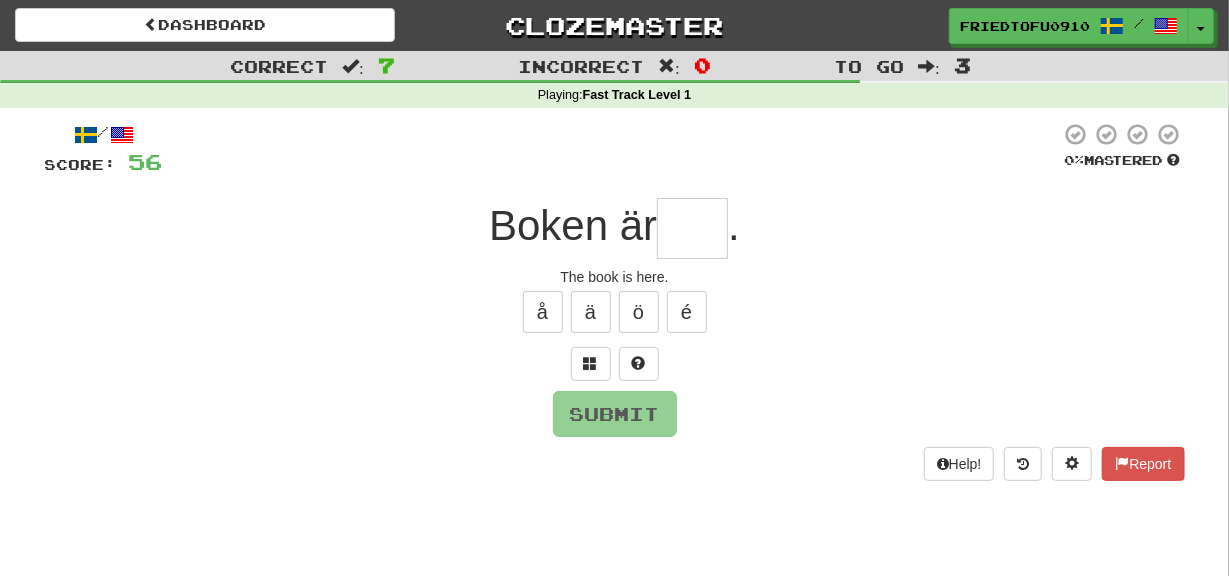 type on "*" 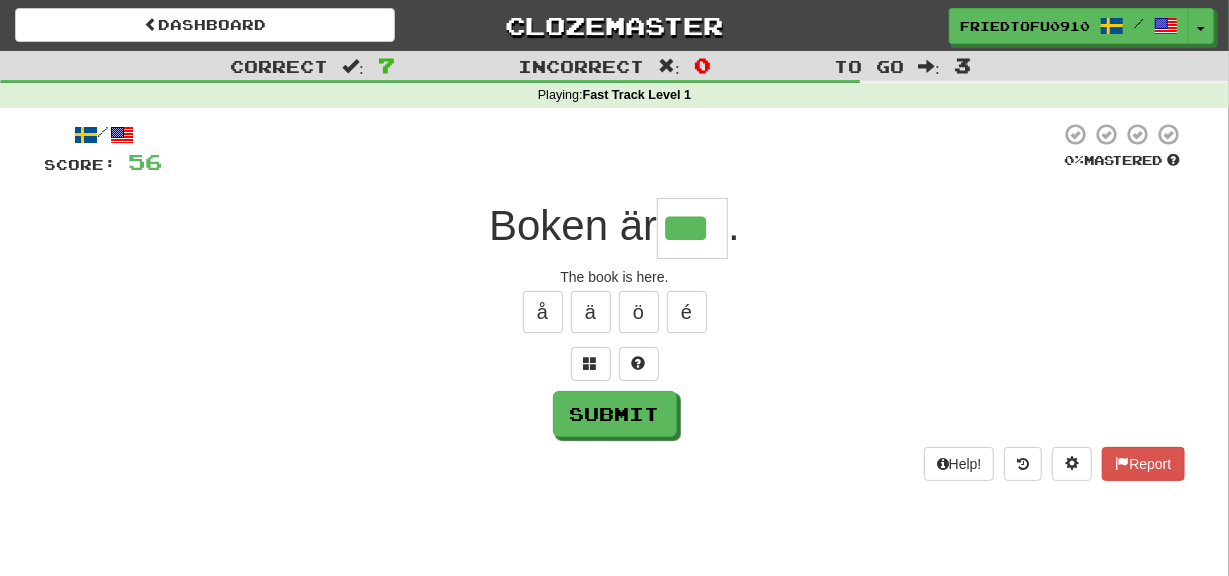 type on "***" 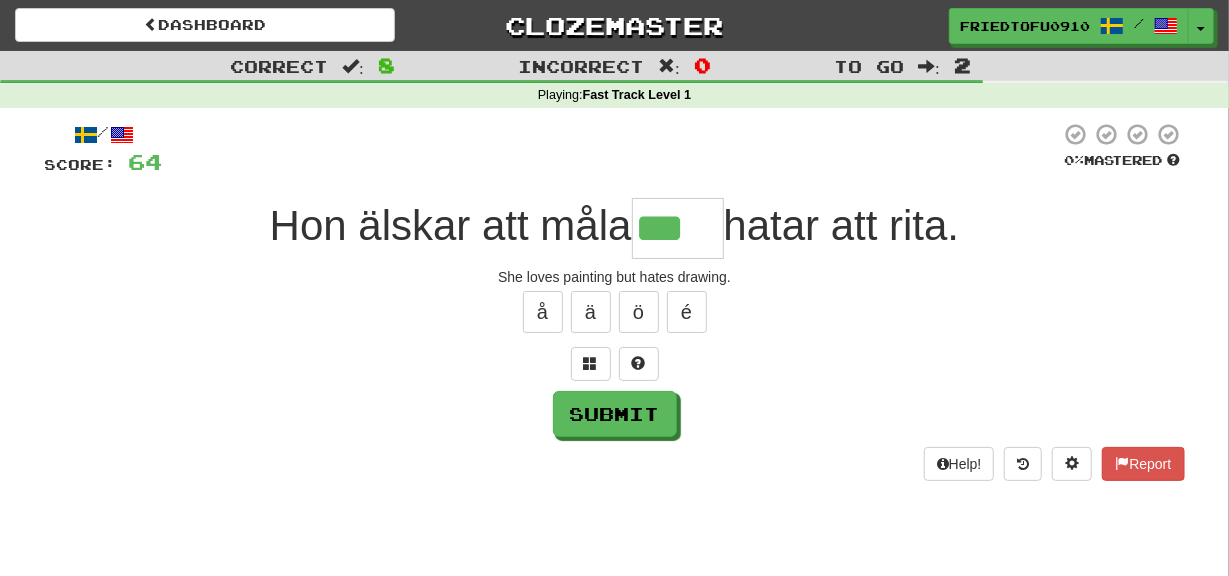 type on "***" 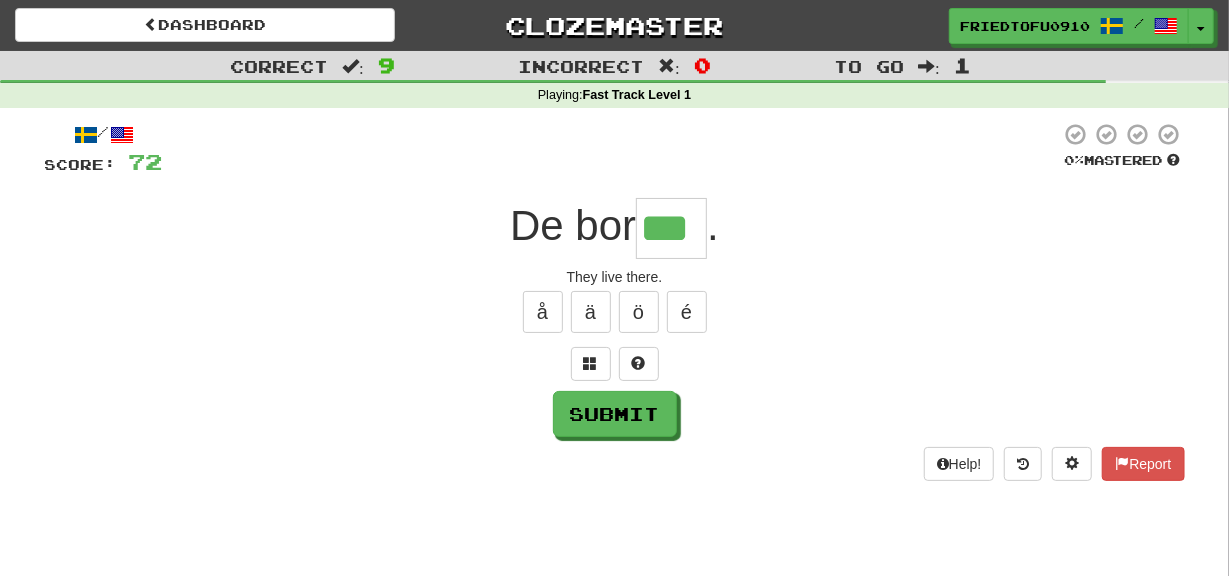 type on "***" 